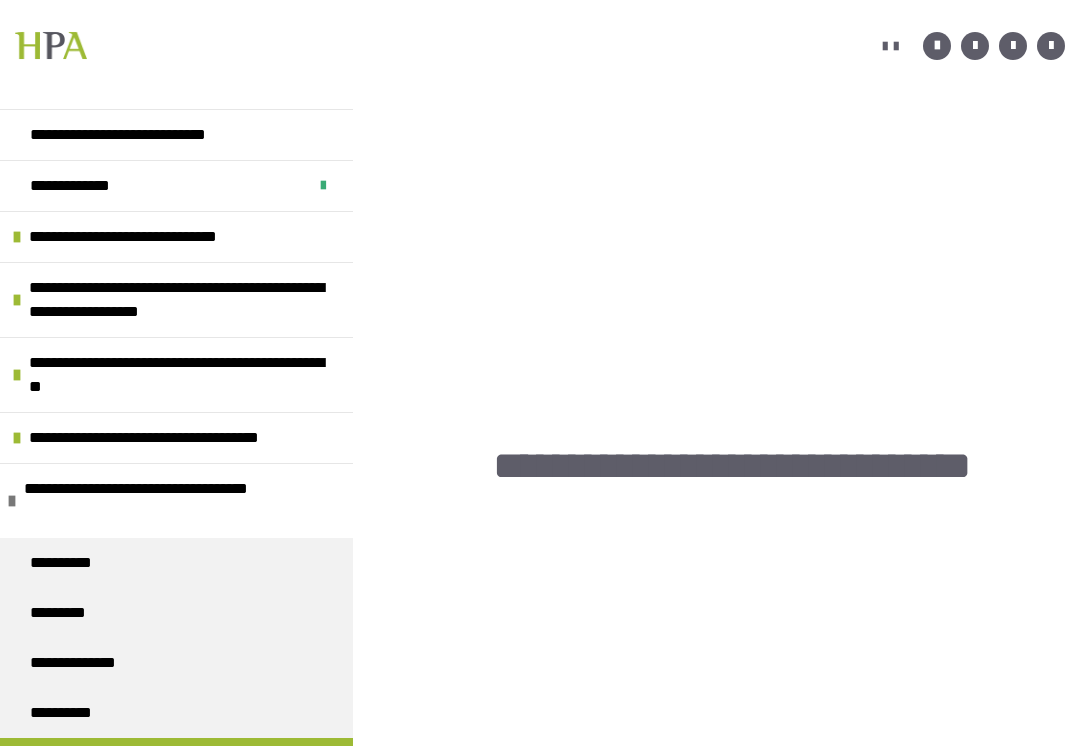 scroll, scrollTop: 504, scrollLeft: 0, axis: vertical 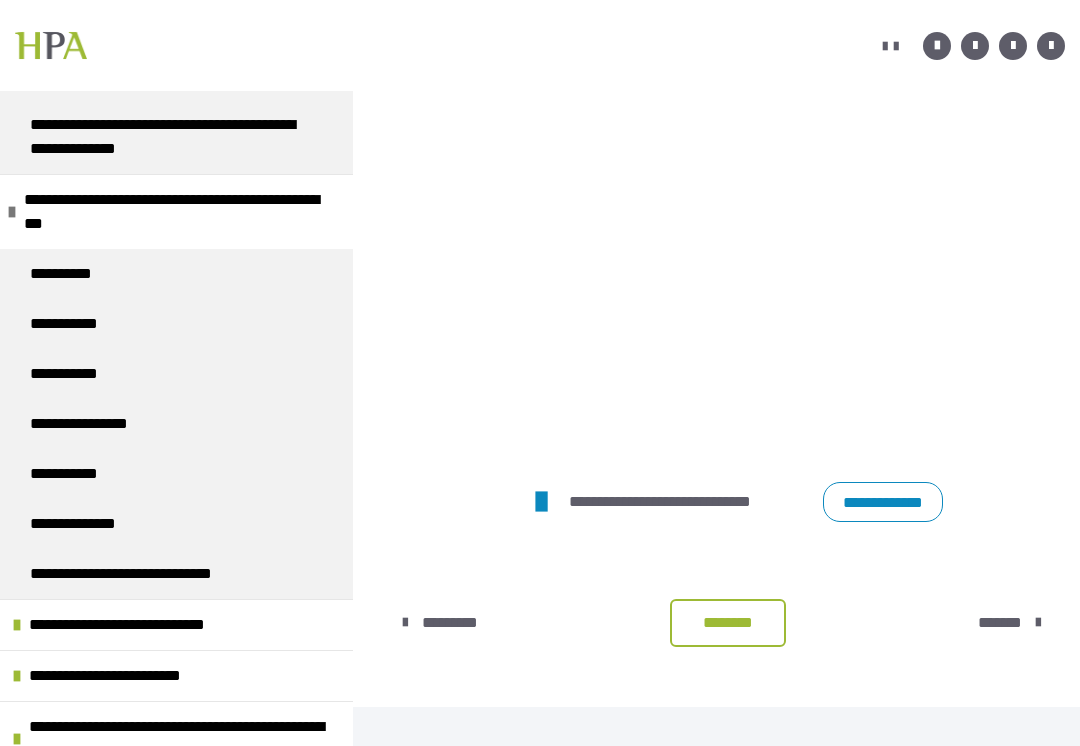 click on "**********" at bounding box center [883, 502] 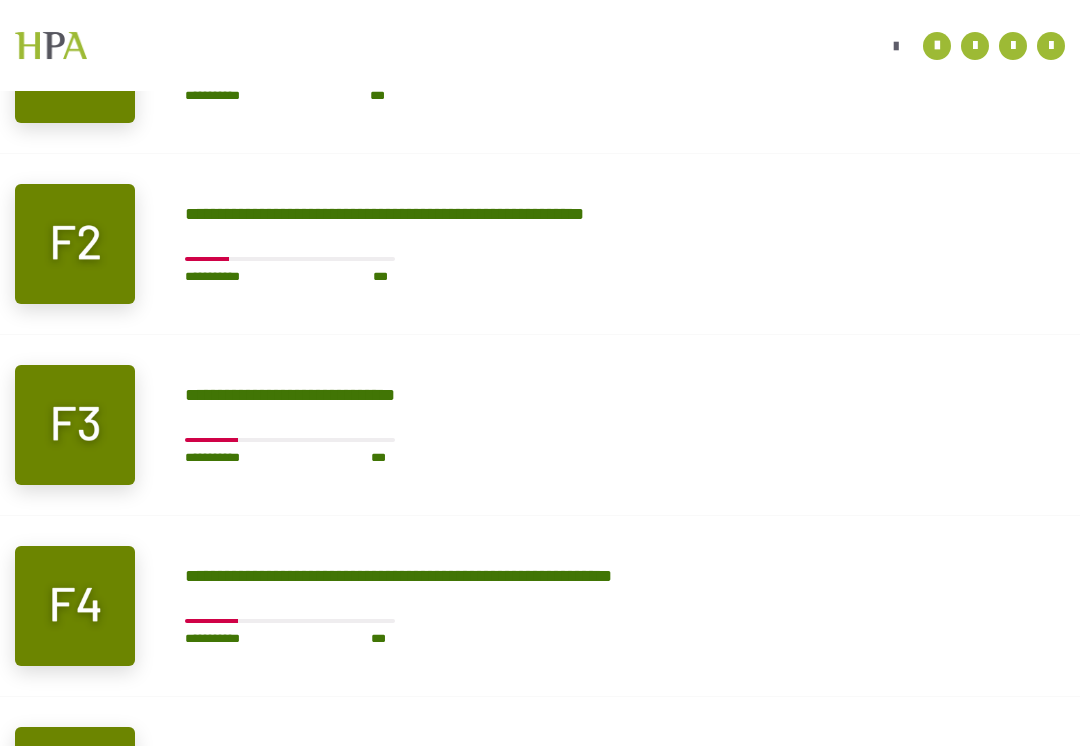 scroll, scrollTop: 3422, scrollLeft: 0, axis: vertical 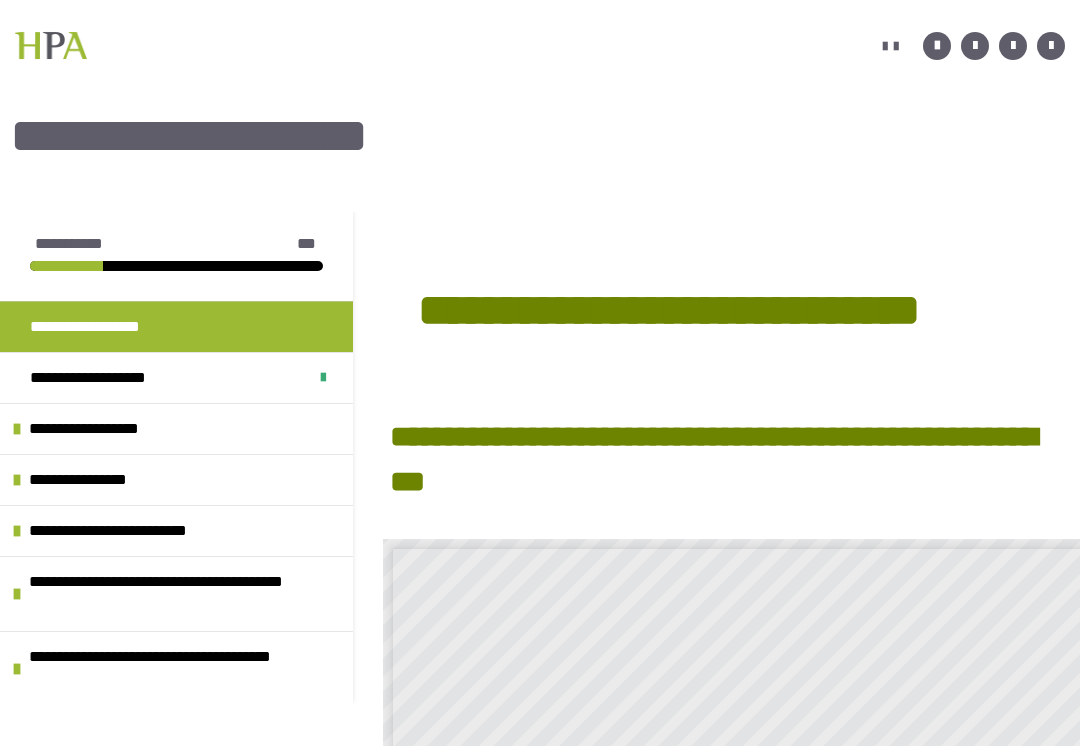 click on "**********" at bounding box center [103, 429] 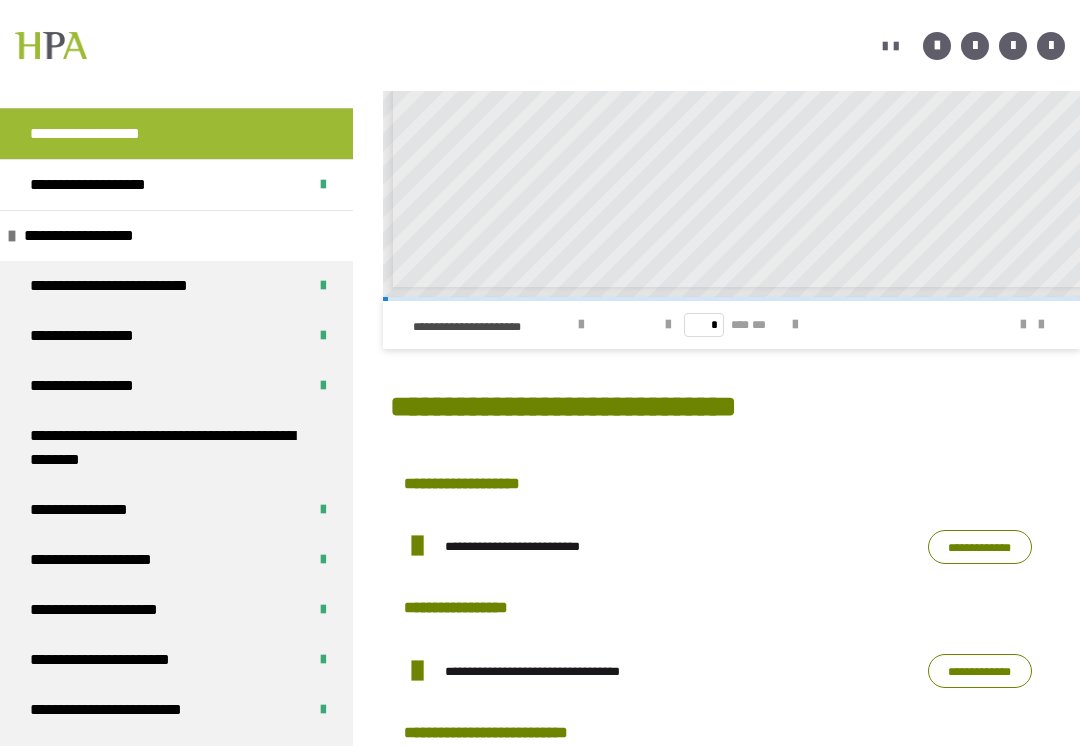 scroll, scrollTop: 852, scrollLeft: 0, axis: vertical 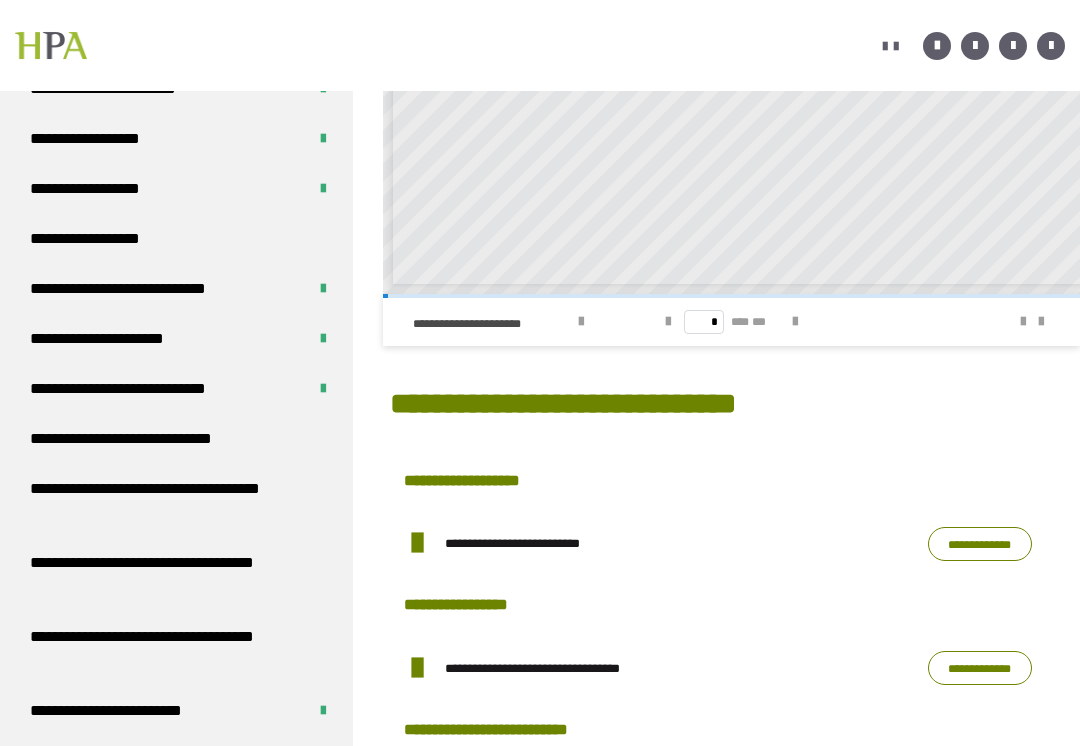 click on "**********" at bounding box center (150, 439) 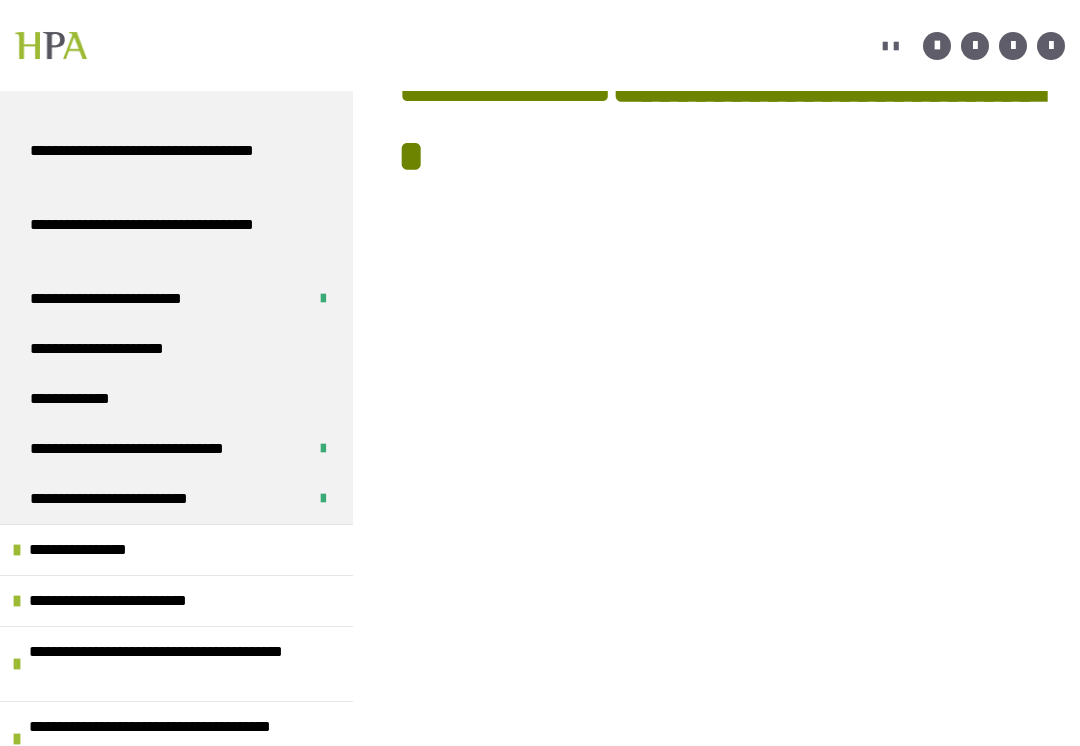 scroll, scrollTop: 1234, scrollLeft: 0, axis: vertical 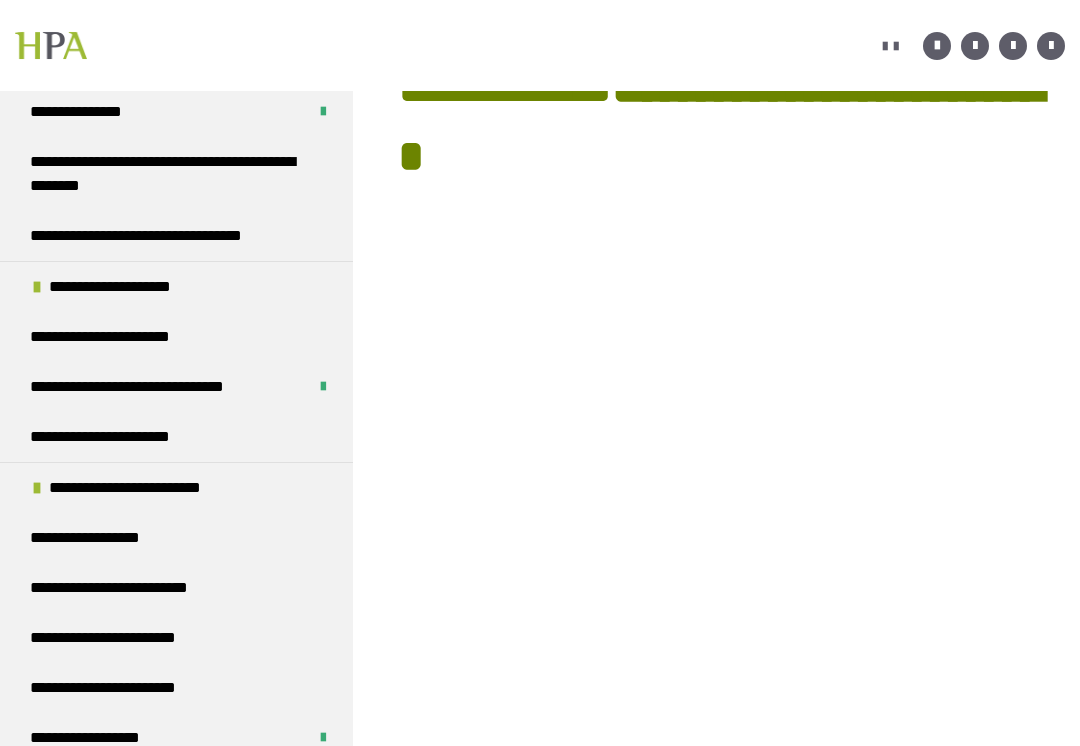 click on "**********" at bounding box center (147, 488) 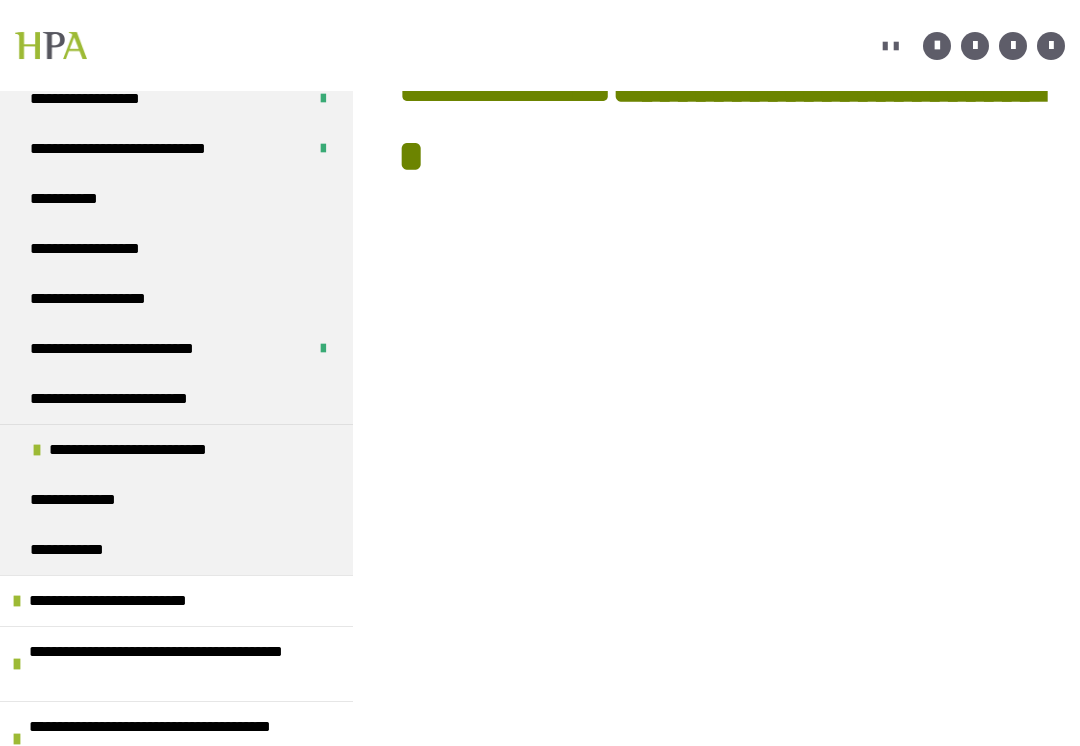 scroll, scrollTop: 2509, scrollLeft: 0, axis: vertical 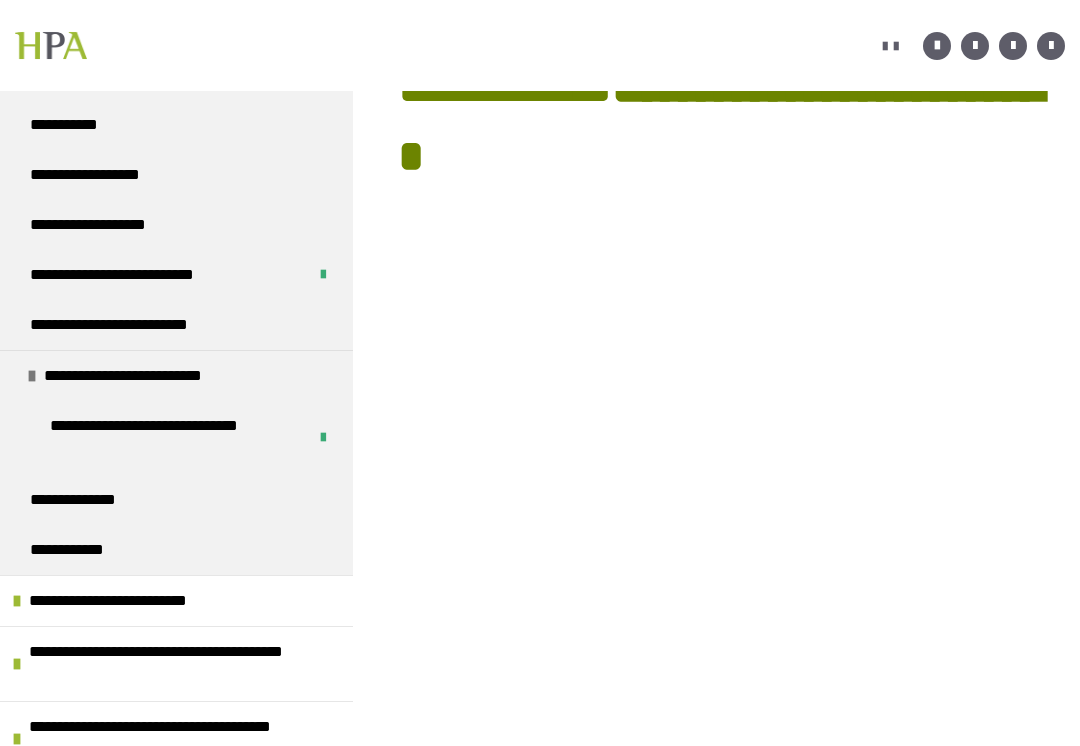 click on "**********" at bounding box center [127, 601] 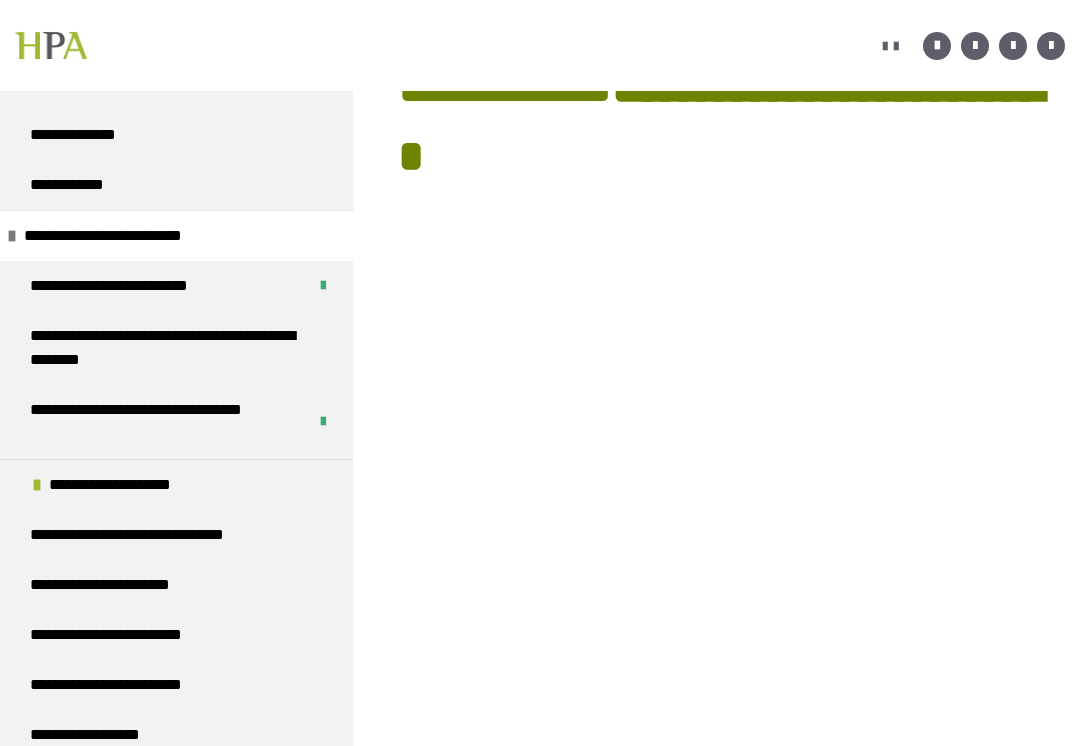 scroll, scrollTop: 2950, scrollLeft: 0, axis: vertical 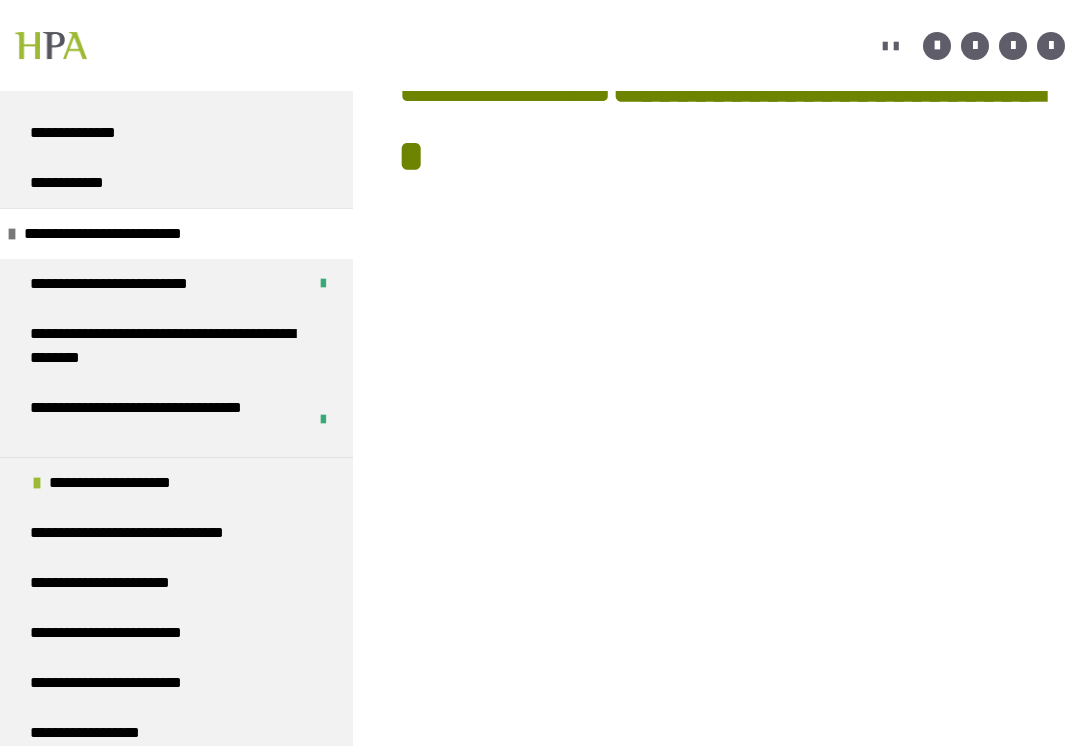 click on "**********" at bounding box center [135, 483] 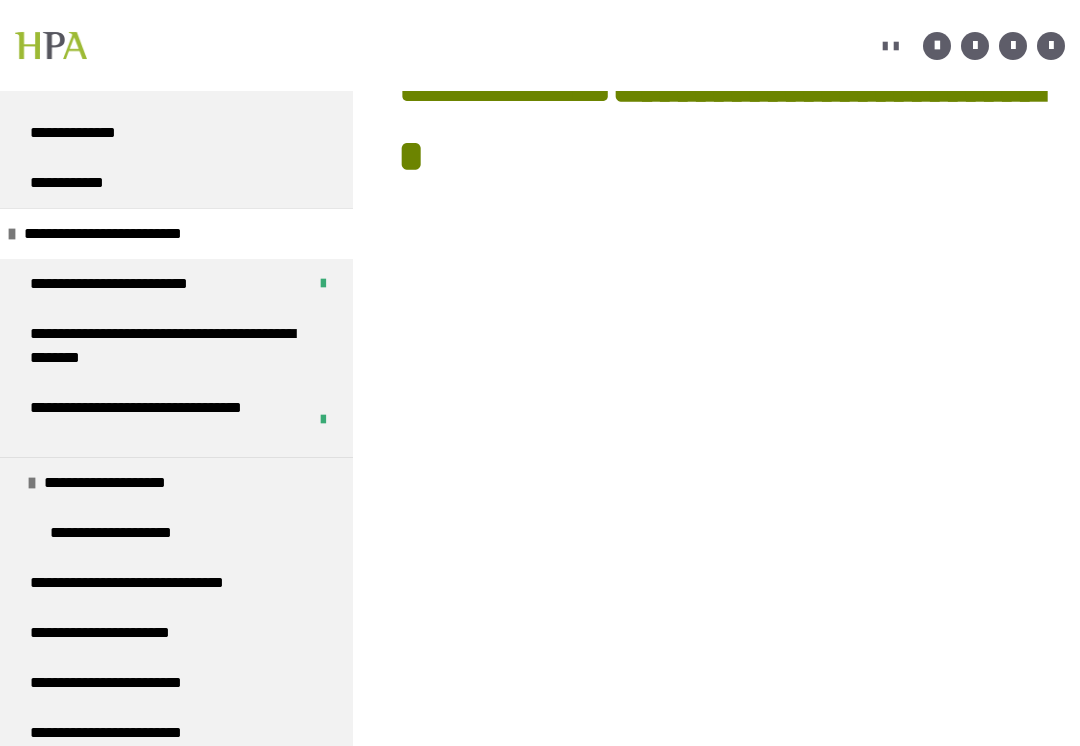 click on "**********" at bounding box center (130, 483) 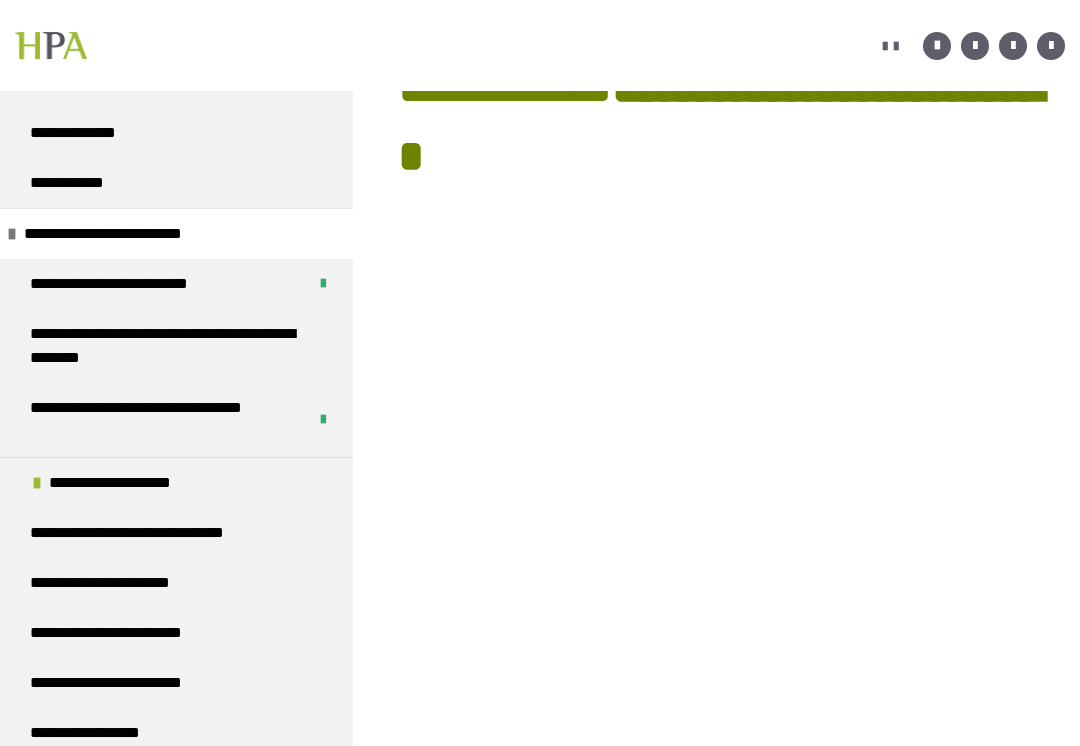 click on "**********" at bounding box center [135, 483] 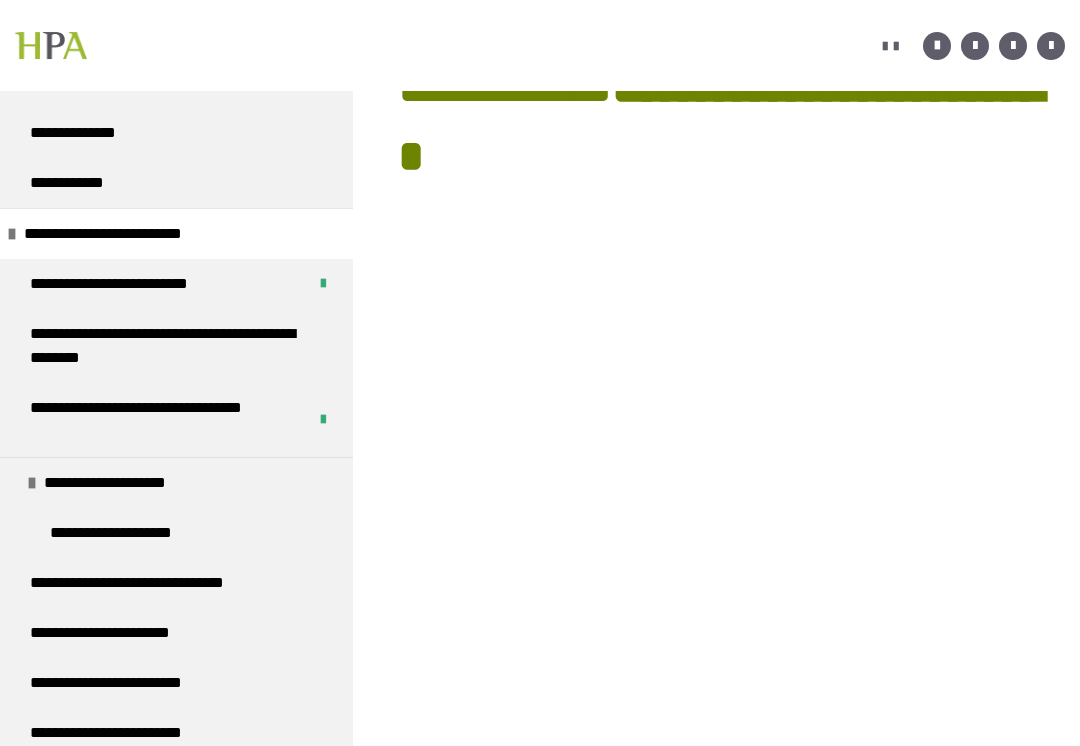click on "**********" at bounding box center (136, 533) 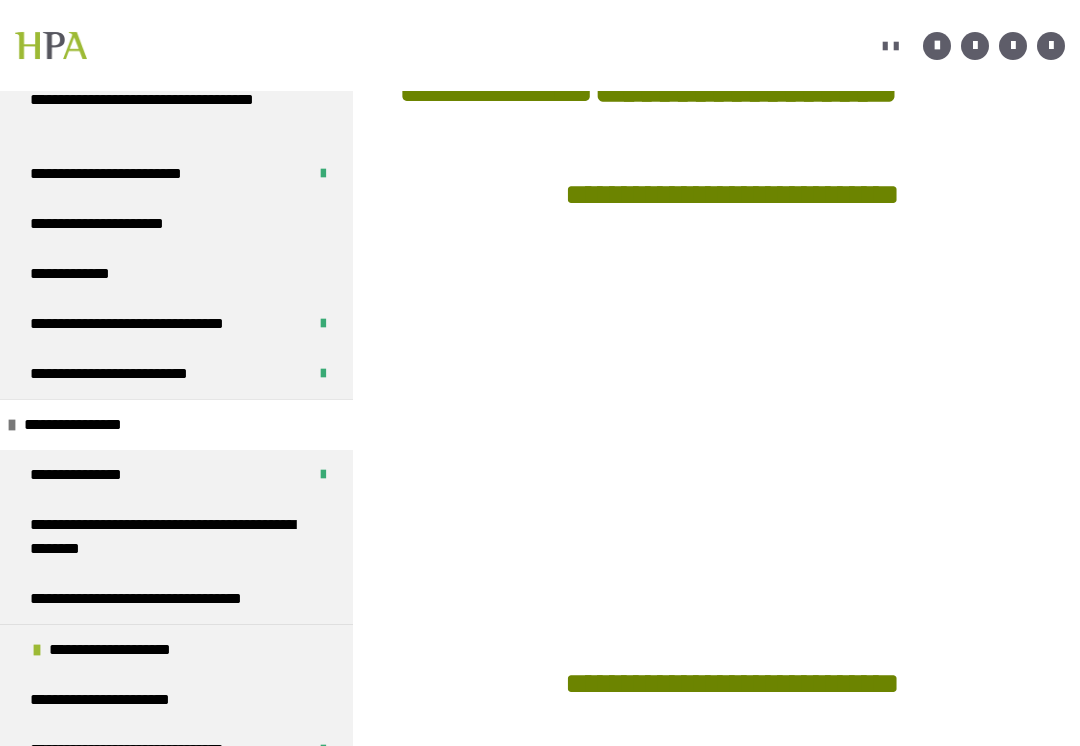 scroll, scrollTop: 1376, scrollLeft: 0, axis: vertical 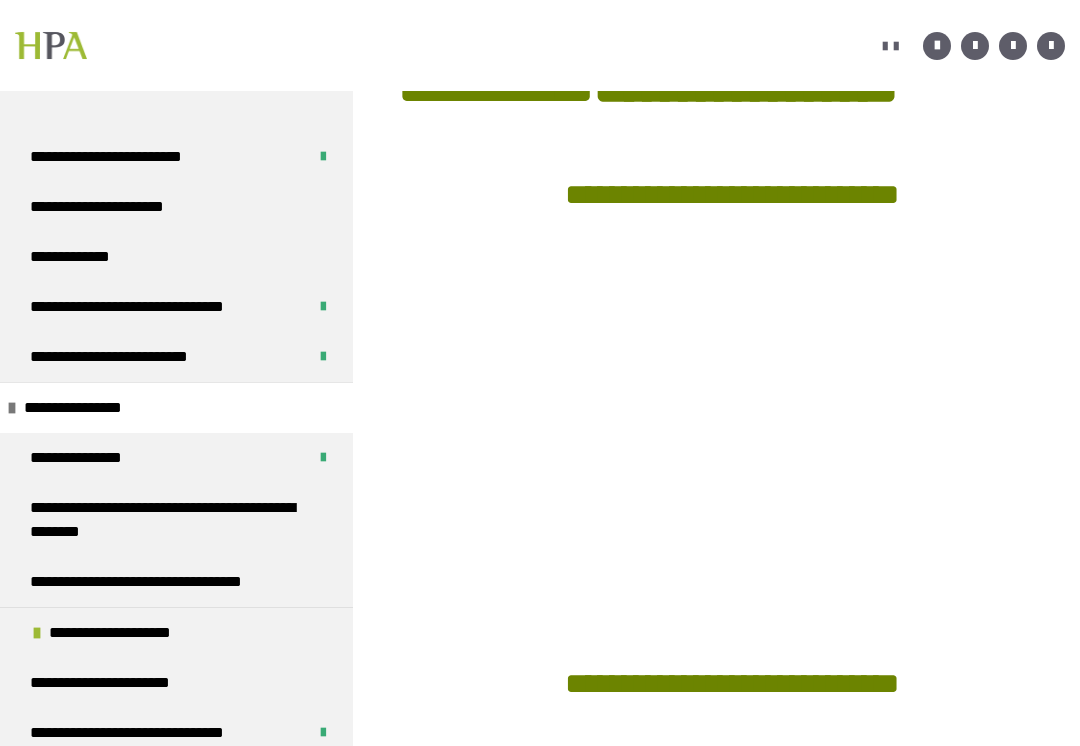 click on "**********" at bounding box center [80, 458] 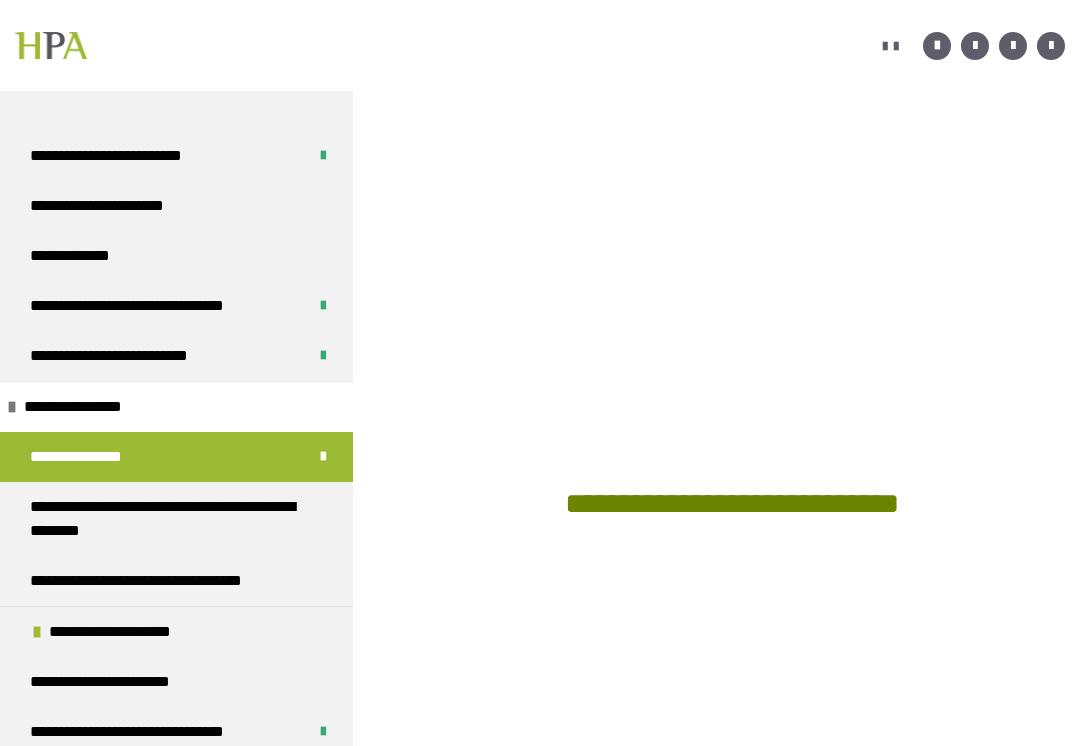scroll, scrollTop: 541, scrollLeft: 0, axis: vertical 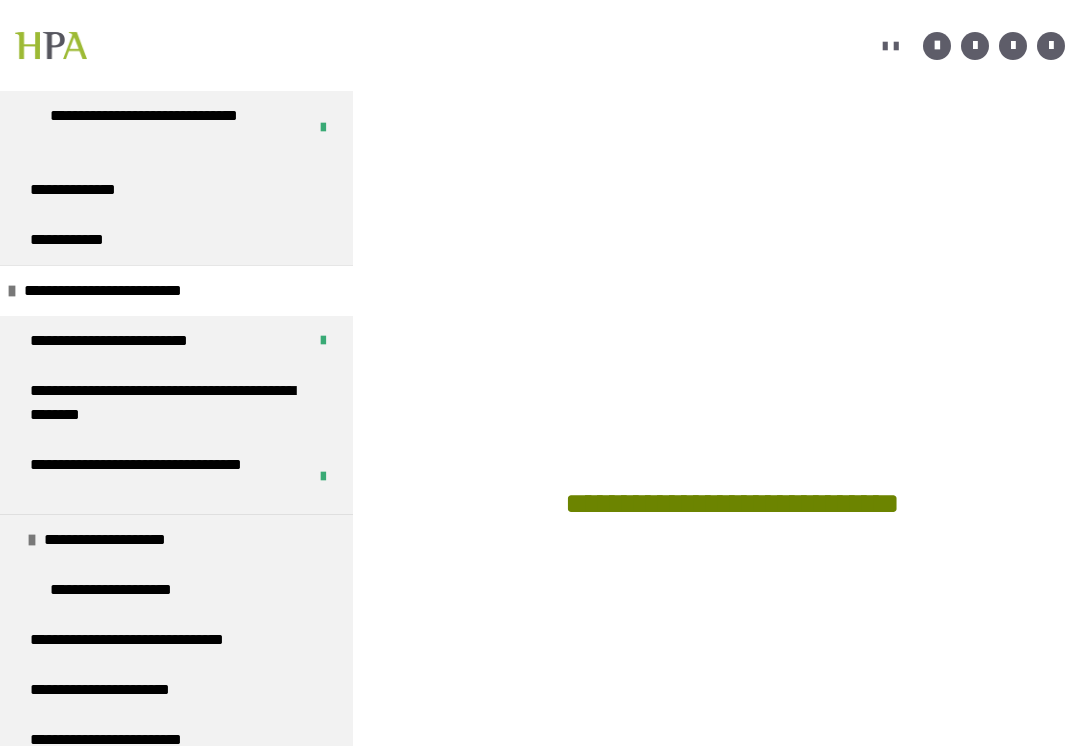 click on "**********" at bounding box center (136, 590) 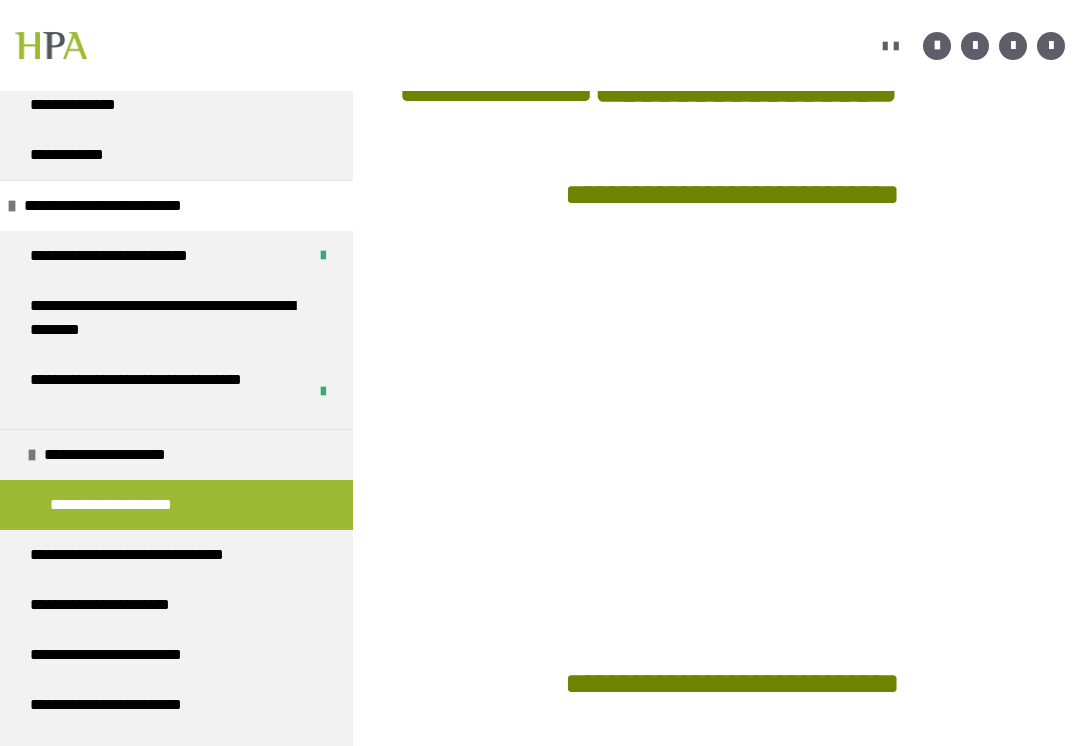 scroll, scrollTop: 2987, scrollLeft: 0, axis: vertical 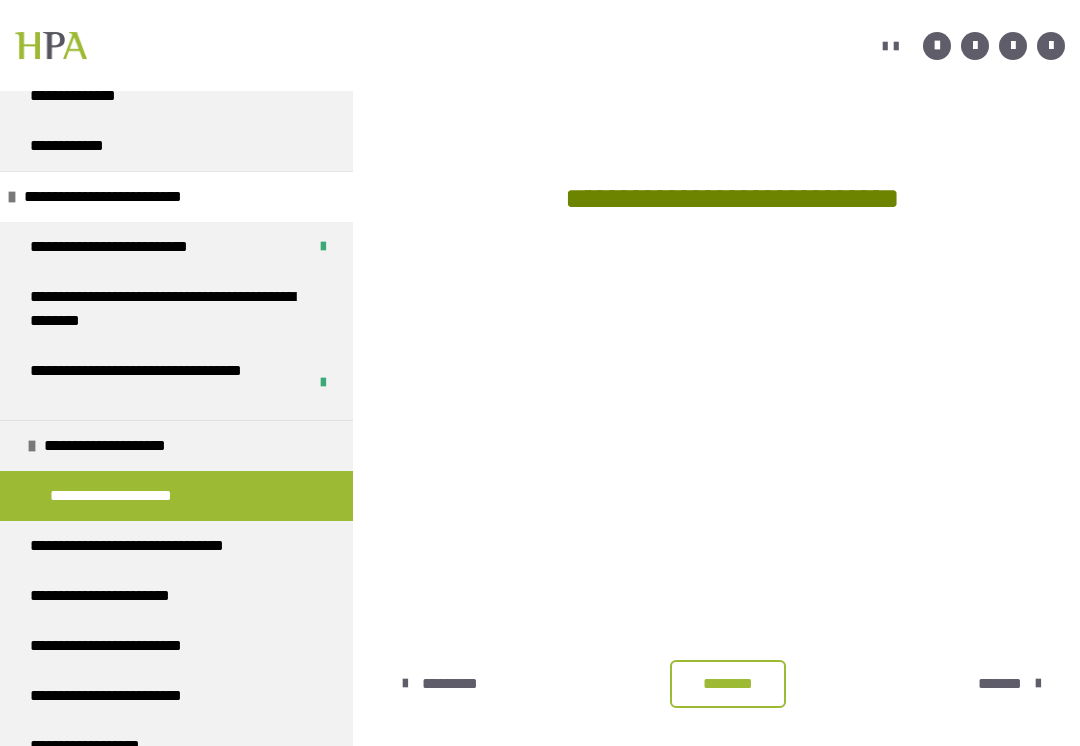 click on "**********" at bounding box center (127, 646) 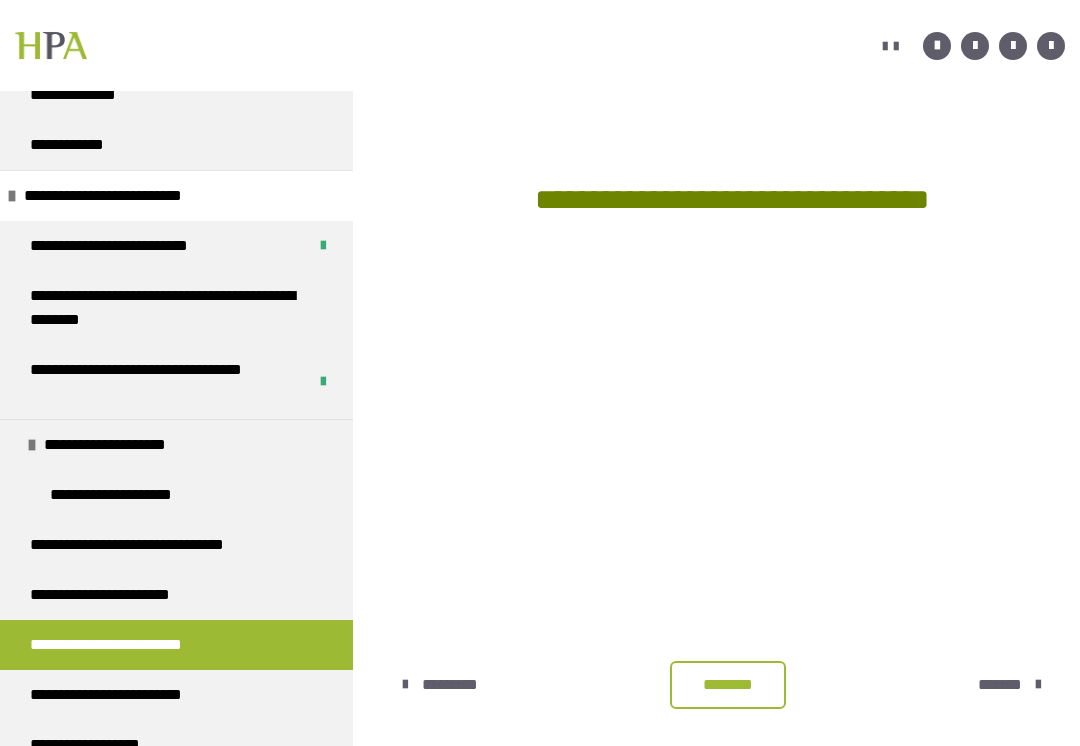 scroll, scrollTop: 846, scrollLeft: 0, axis: vertical 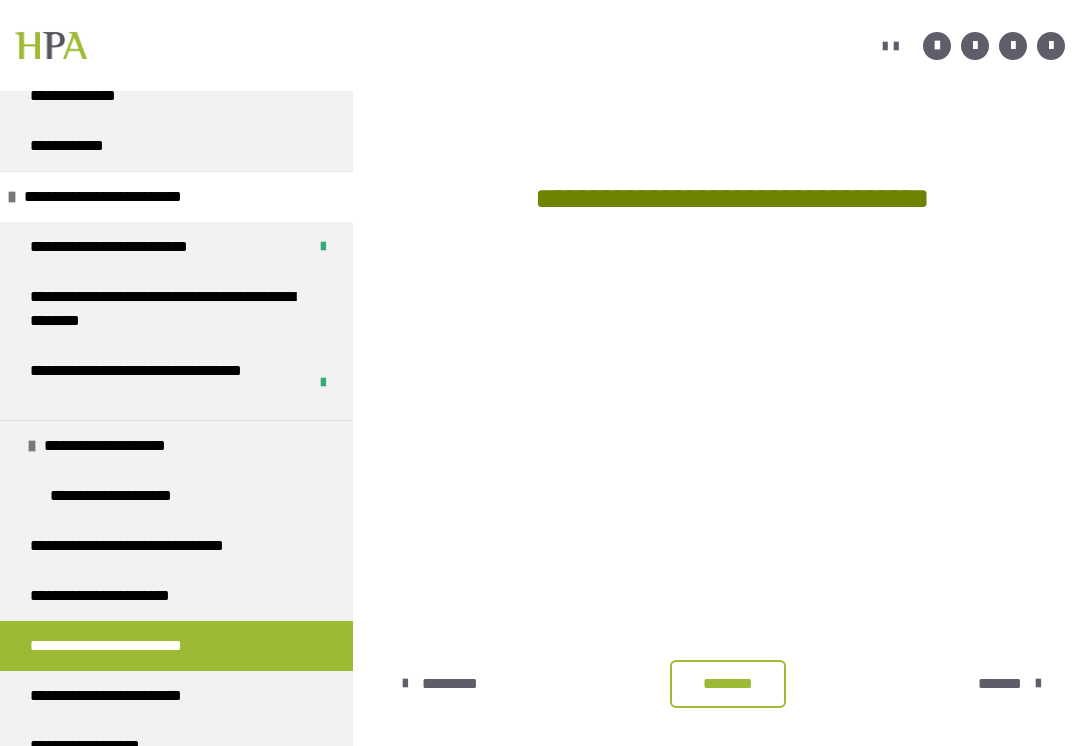 click on "********" at bounding box center (728, 684) 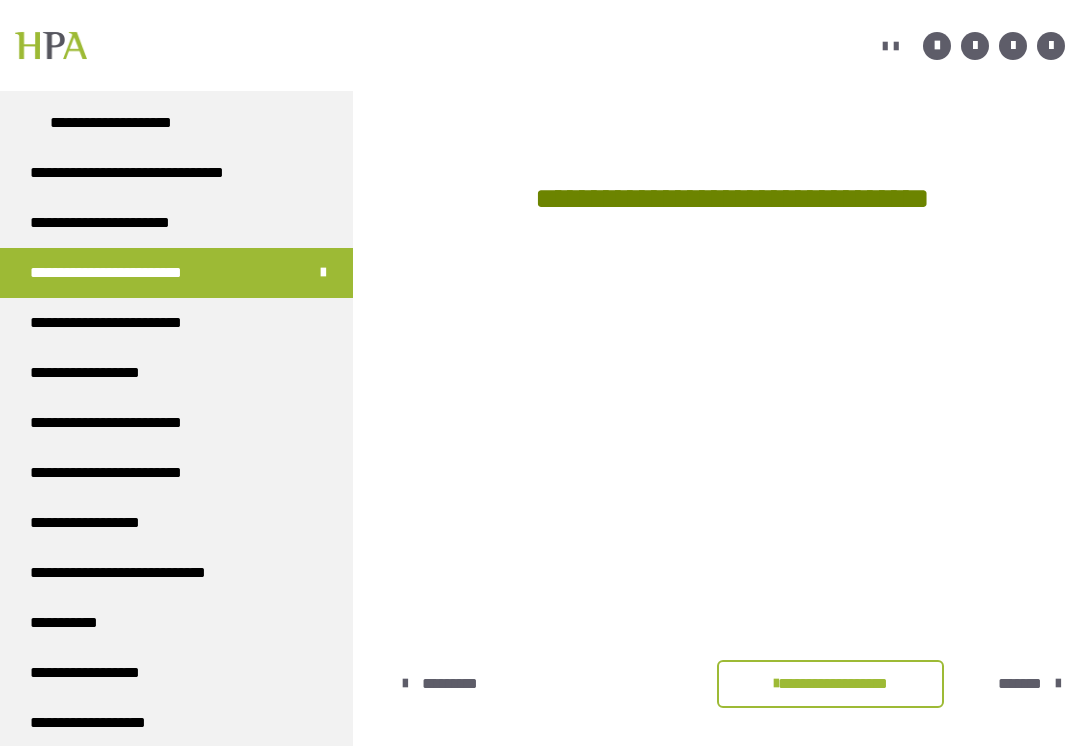 scroll, scrollTop: 3365, scrollLeft: 0, axis: vertical 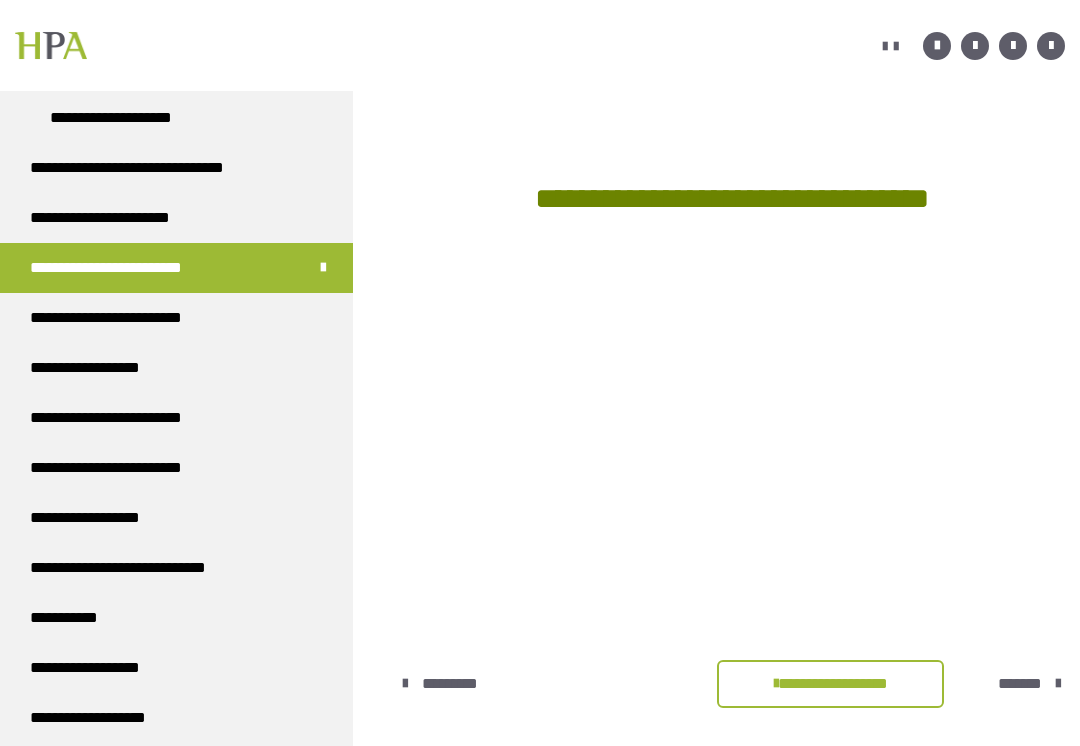 click on "**********" at bounding box center [122, 468] 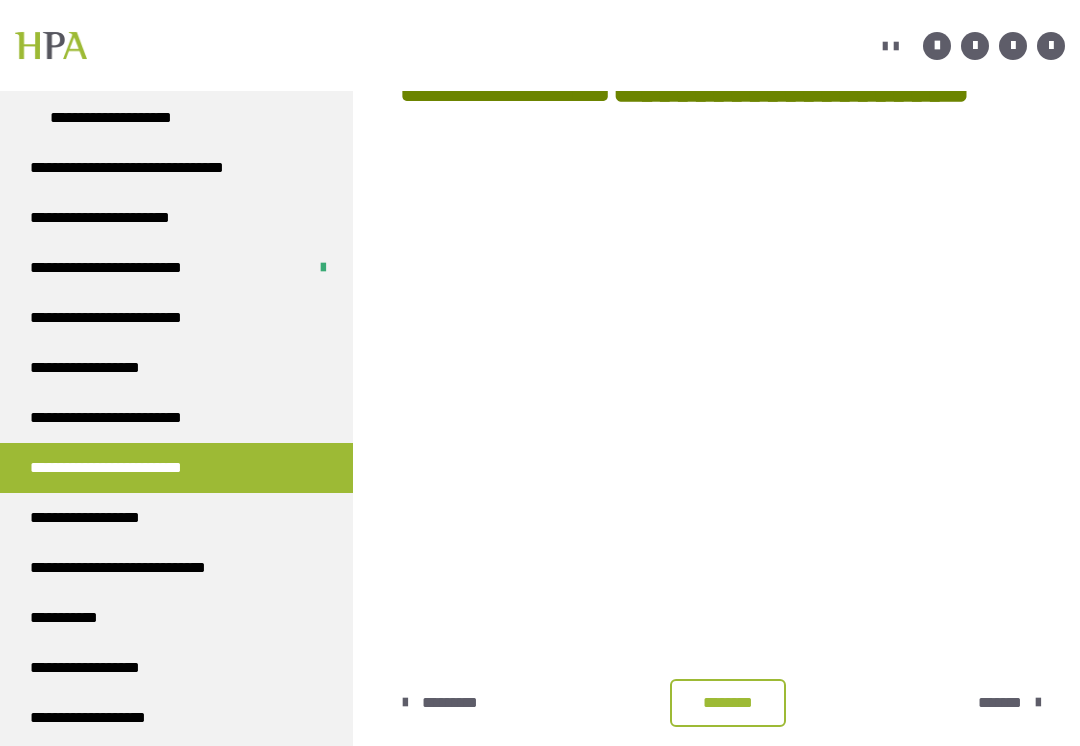 click on "********" at bounding box center (728, 703) 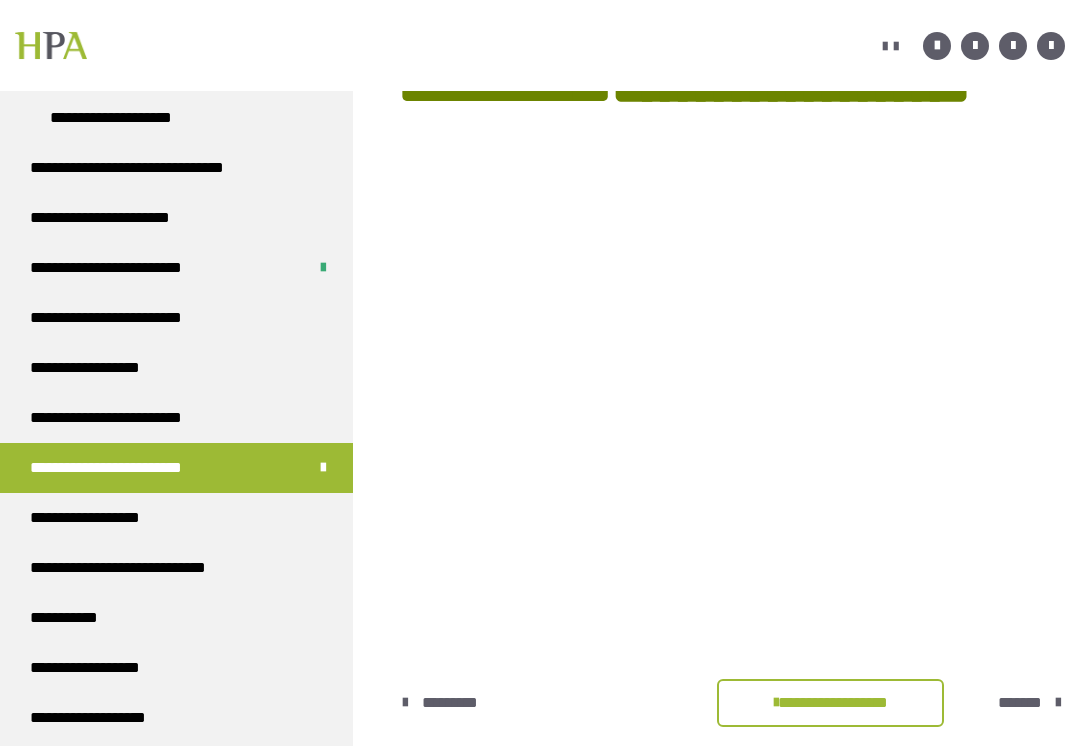 click on "**********" at bounding box center [100, 518] 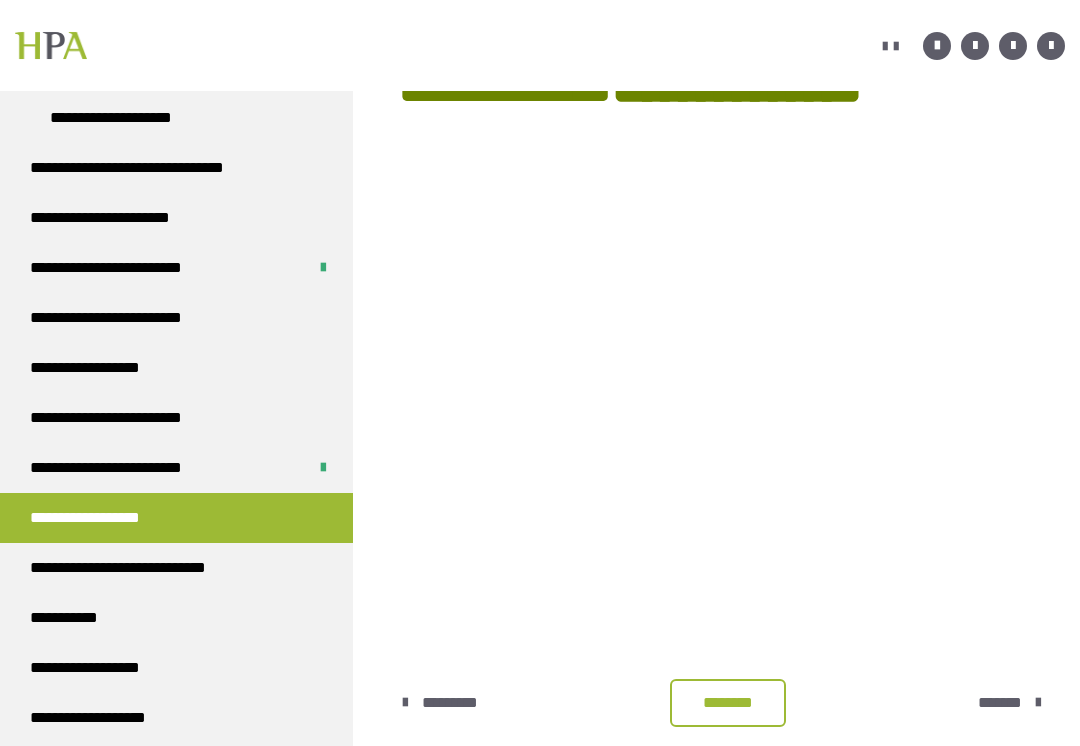 click on "********" at bounding box center (728, 703) 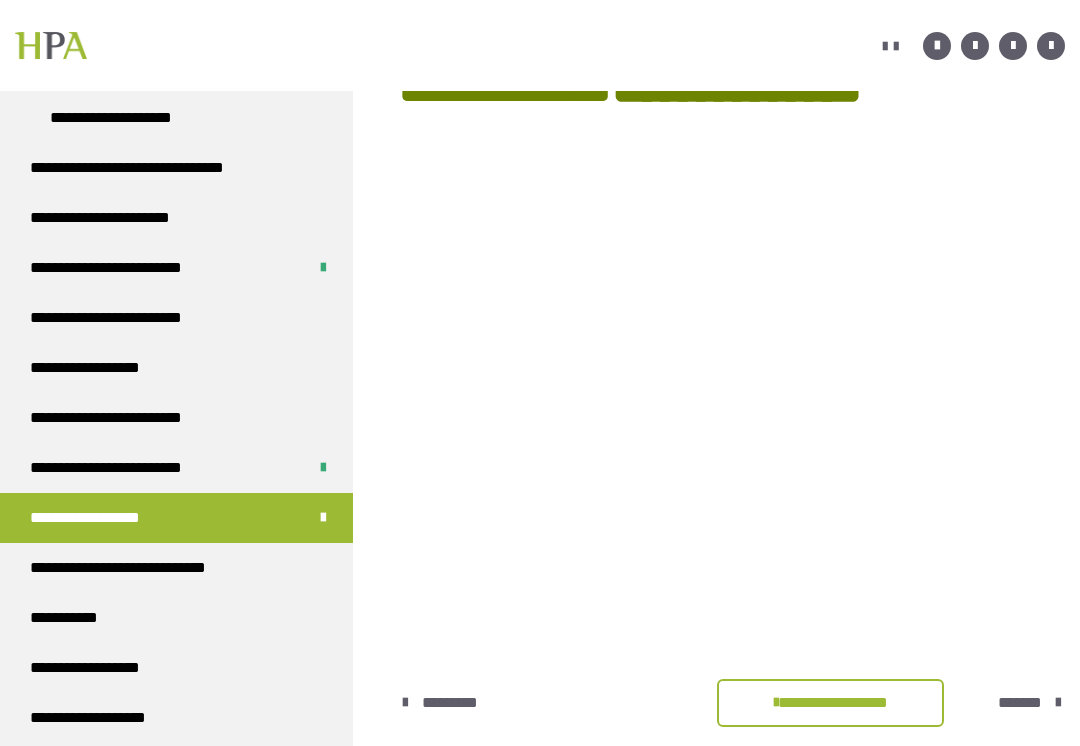 click on "**********" at bounding box center [144, 568] 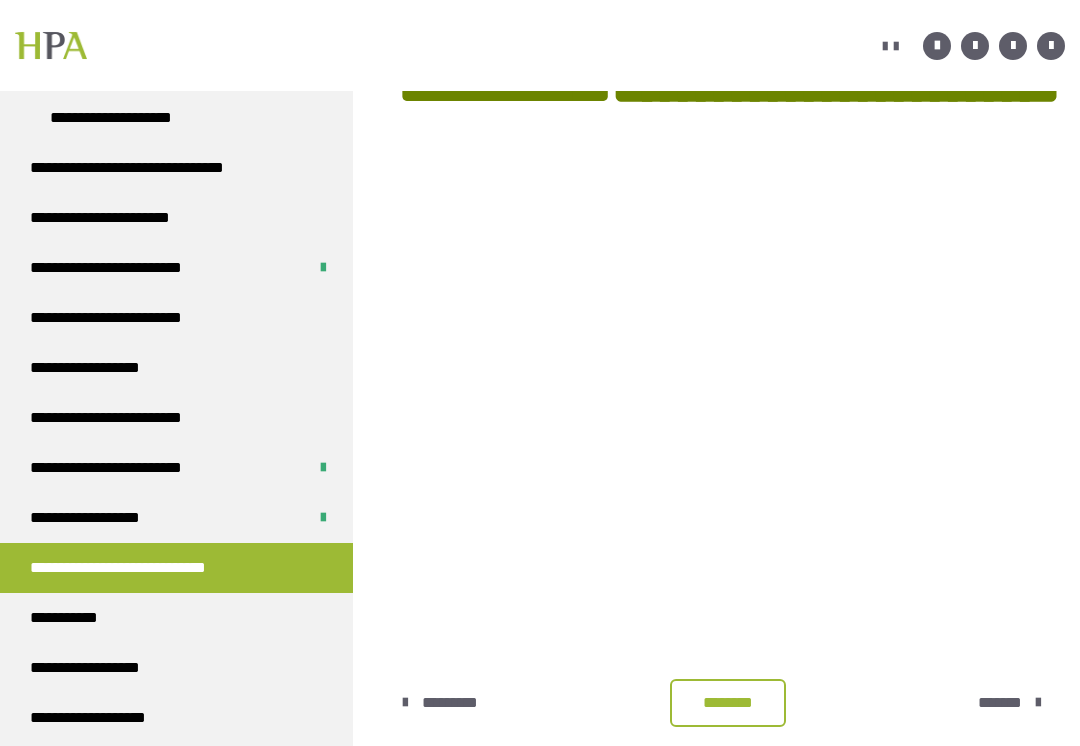 scroll, scrollTop: 448, scrollLeft: 0, axis: vertical 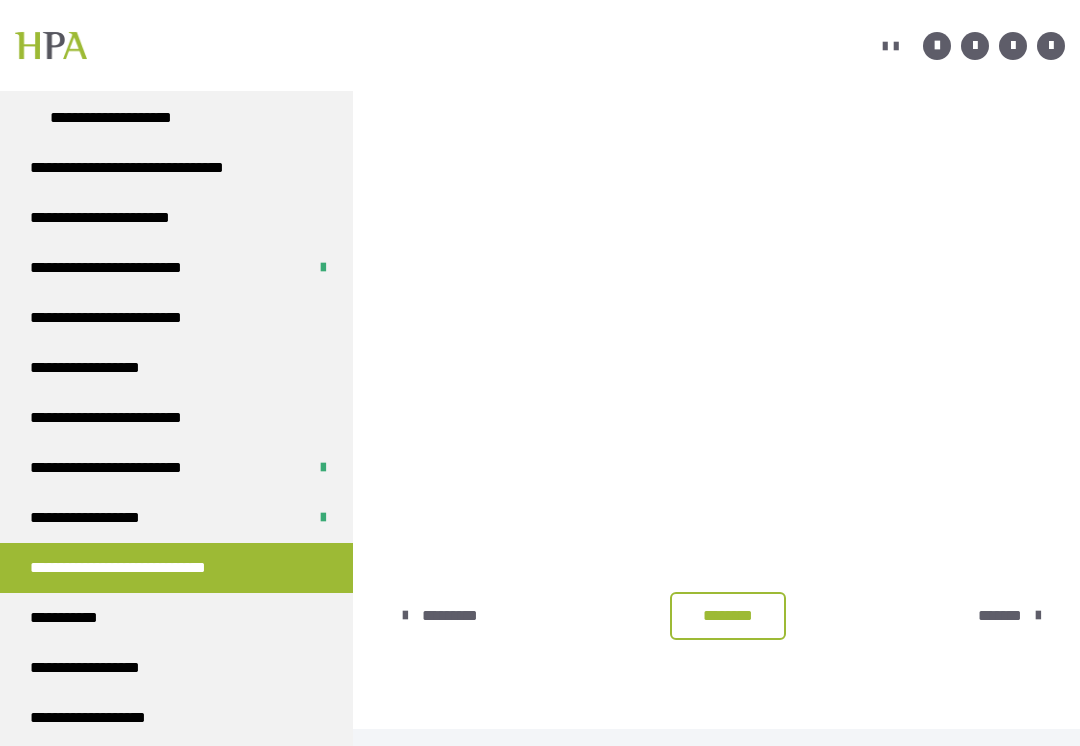 click on "********" at bounding box center [728, 616] 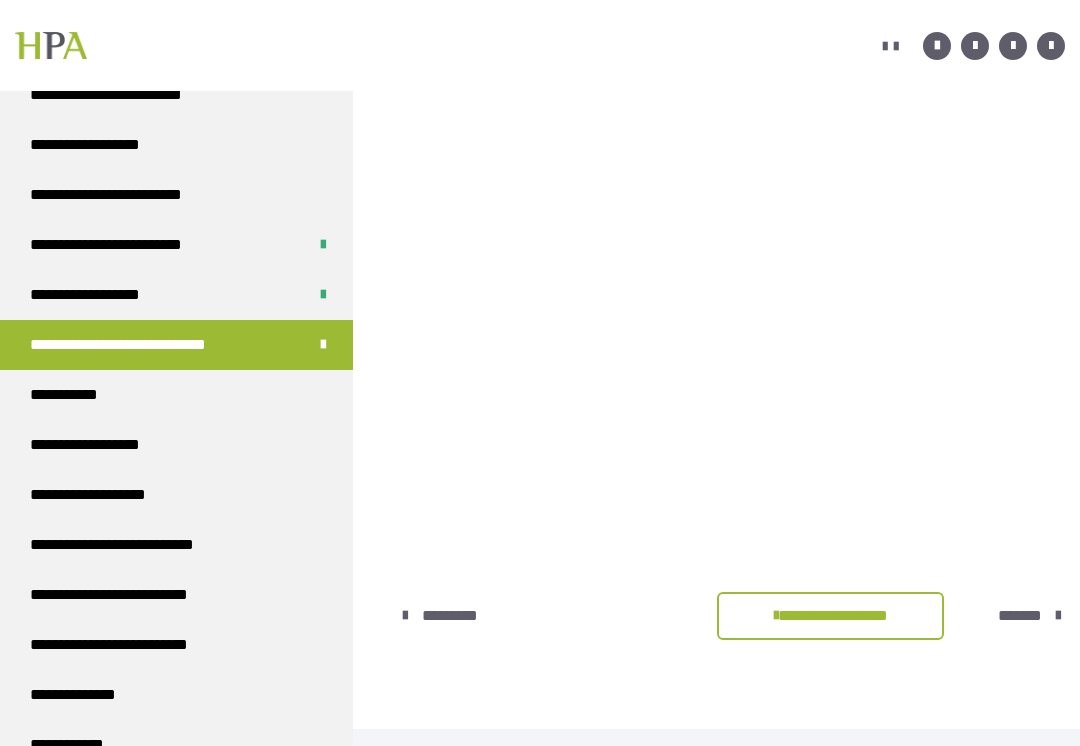 scroll, scrollTop: 3596, scrollLeft: 0, axis: vertical 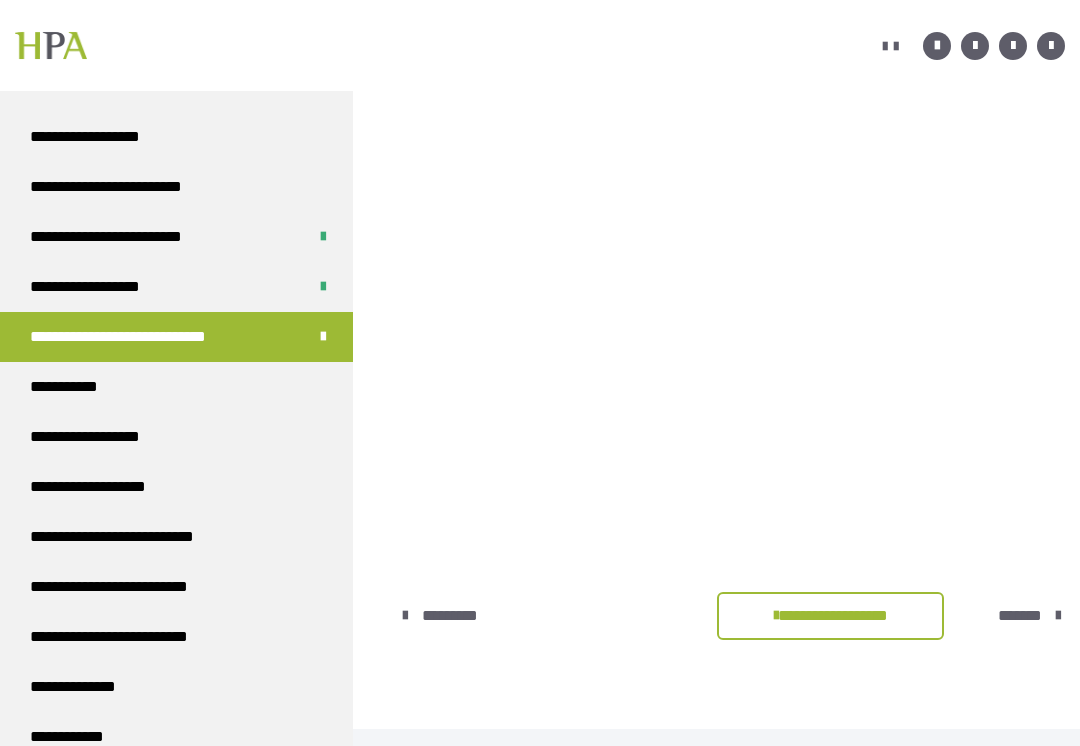click on "**********" at bounding box center (176, 487) 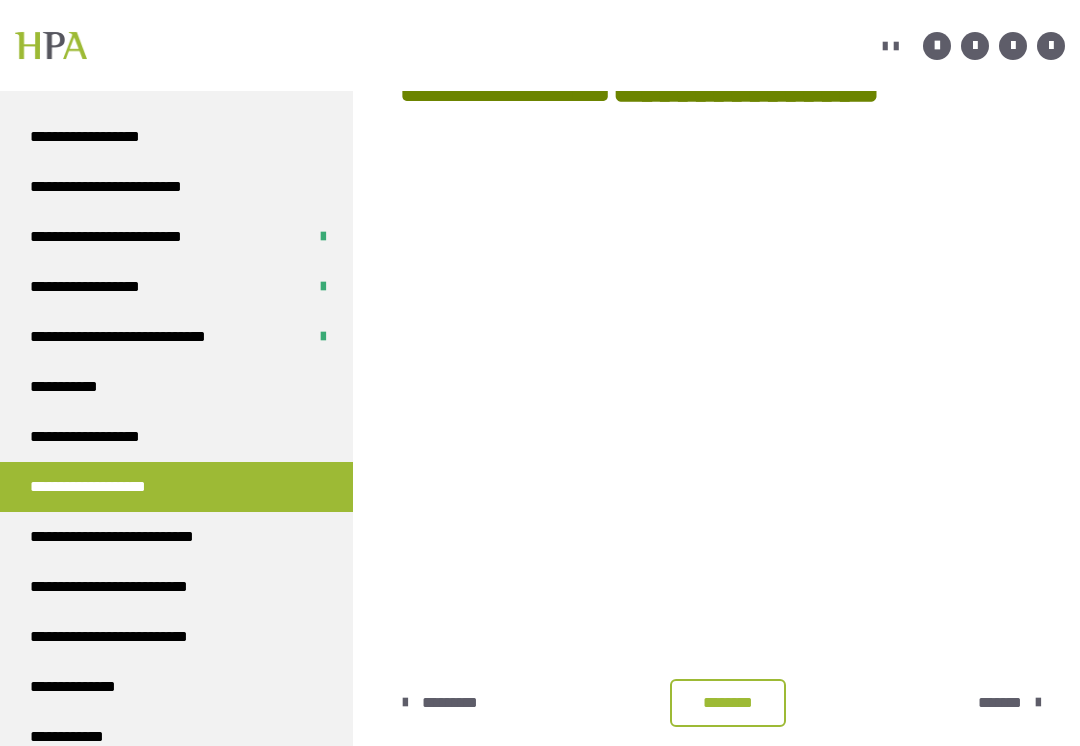click on "********" at bounding box center (728, 703) 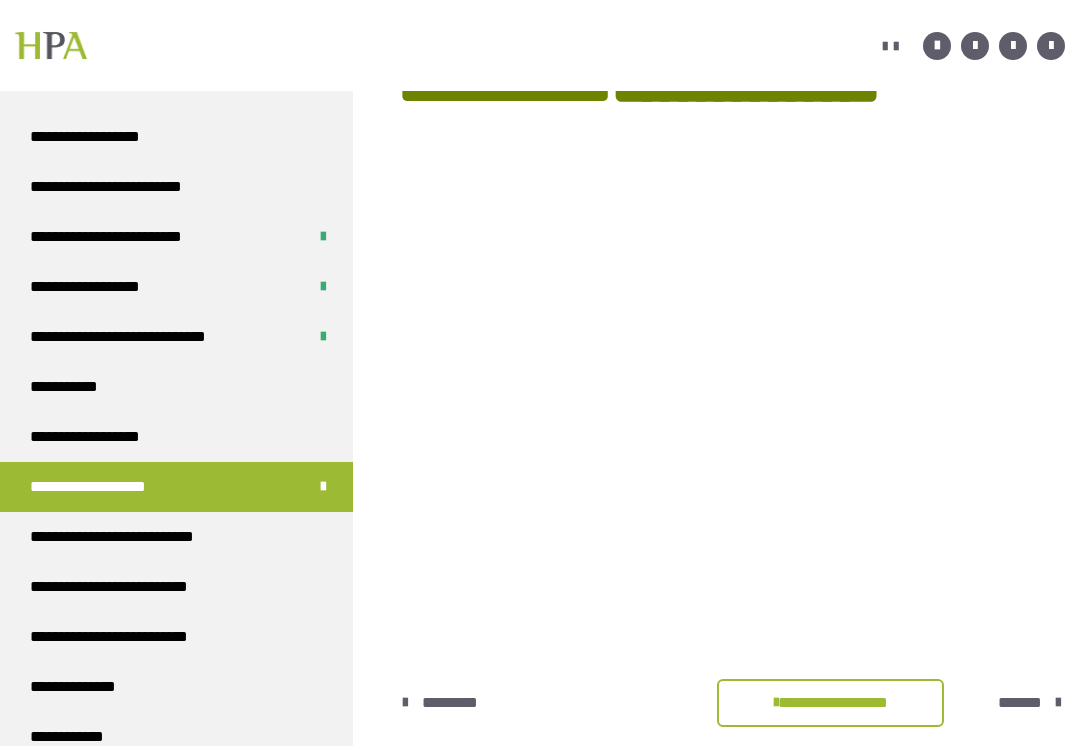 click on "**********" at bounding box center (137, 537) 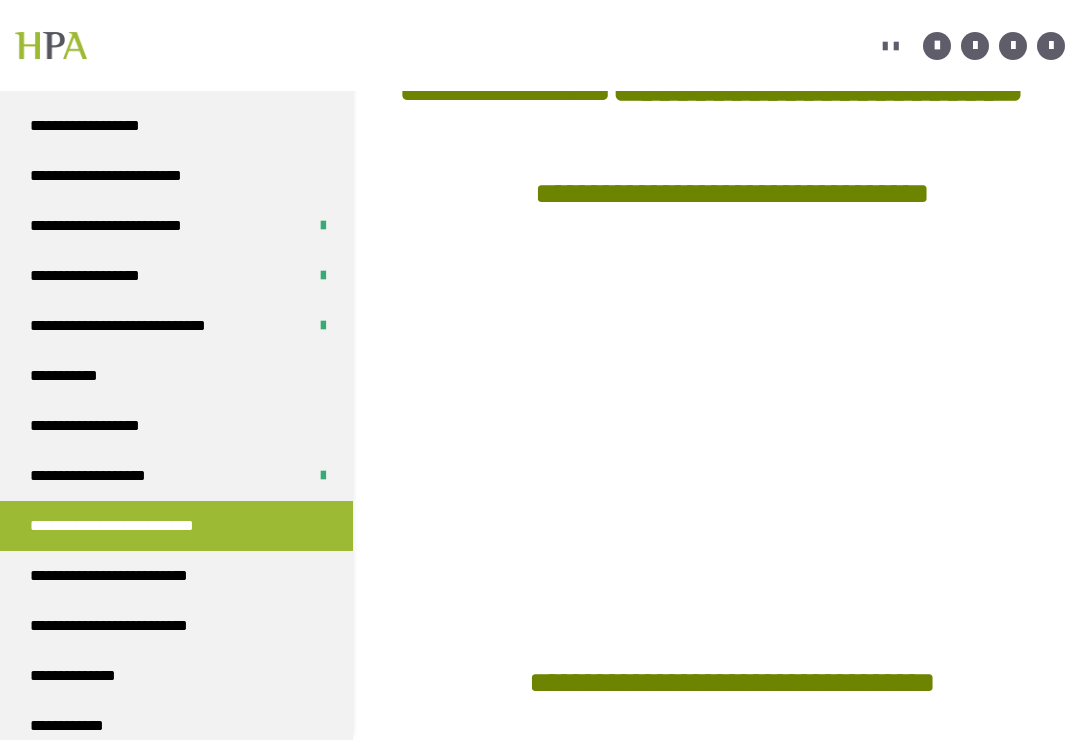 scroll, scrollTop: 159, scrollLeft: 0, axis: vertical 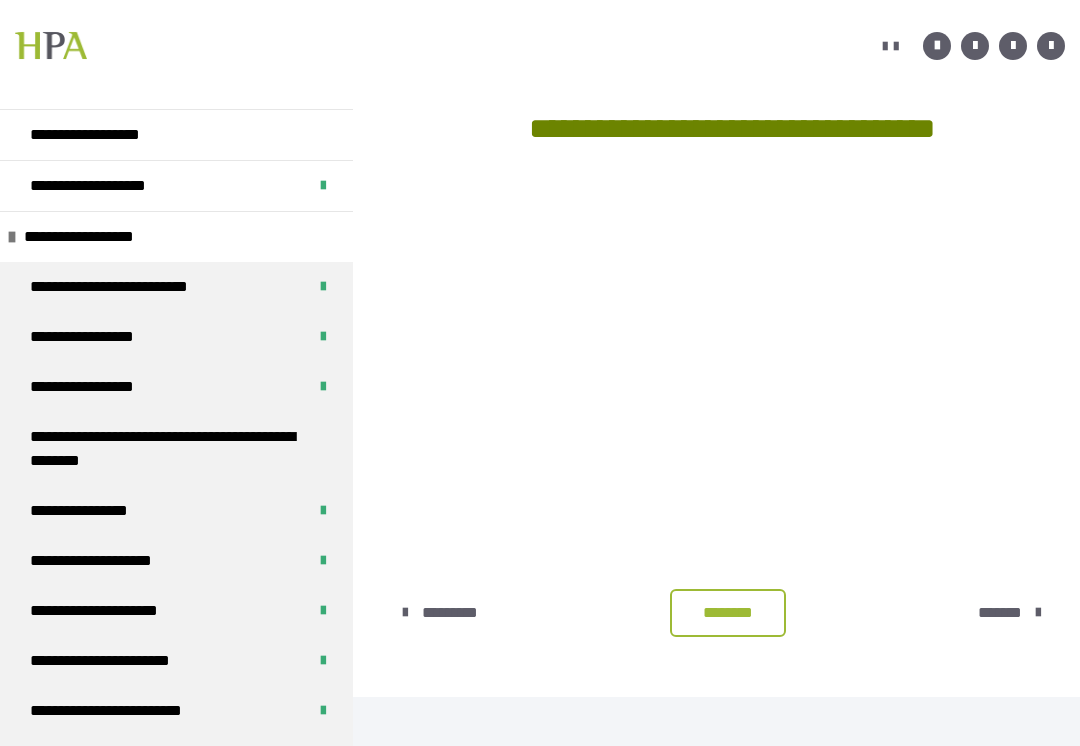 click on "********" at bounding box center [728, 613] 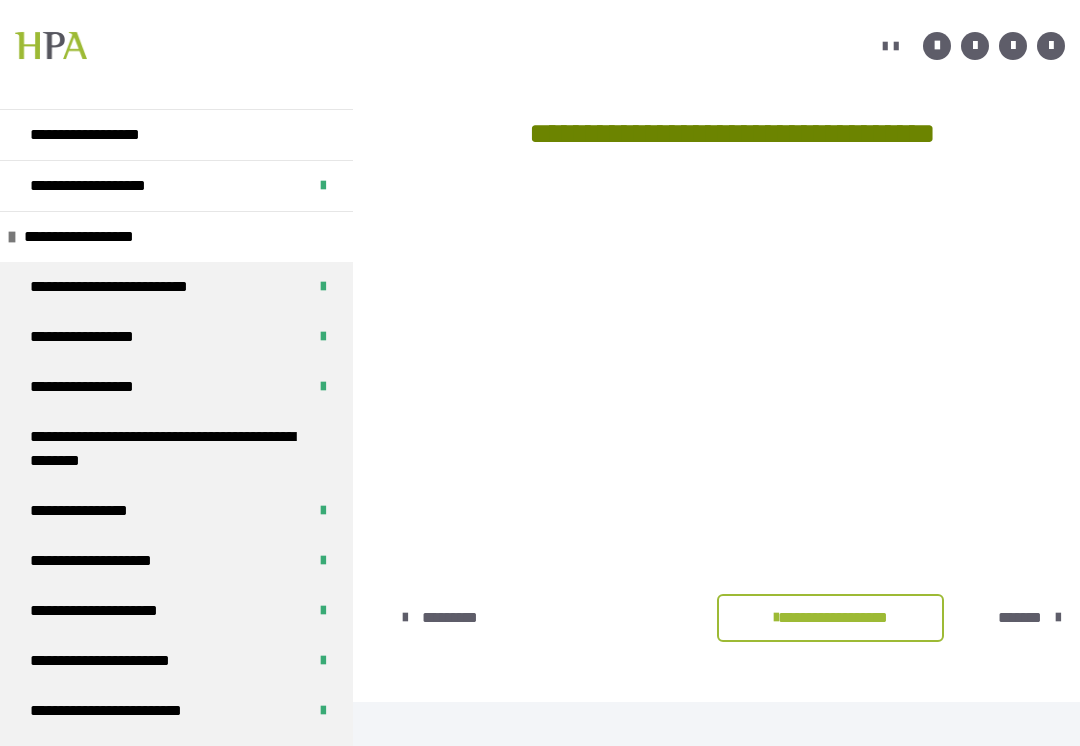 scroll, scrollTop: 1405, scrollLeft: 0, axis: vertical 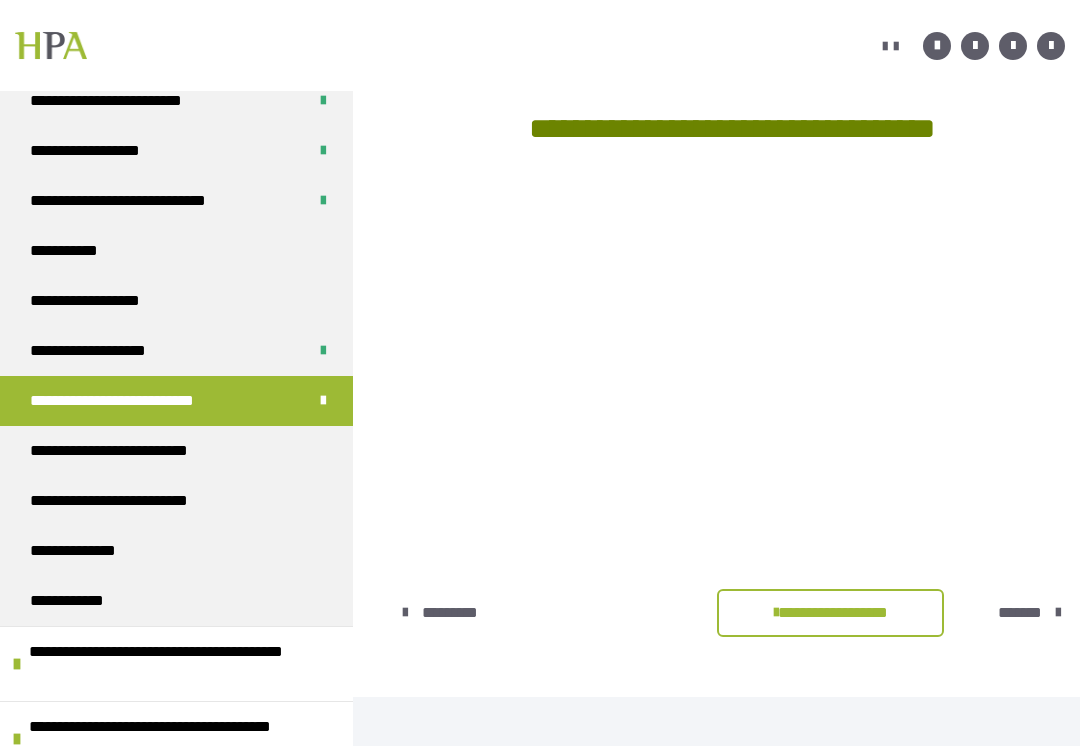 click on "**********" at bounding box center (186, 664) 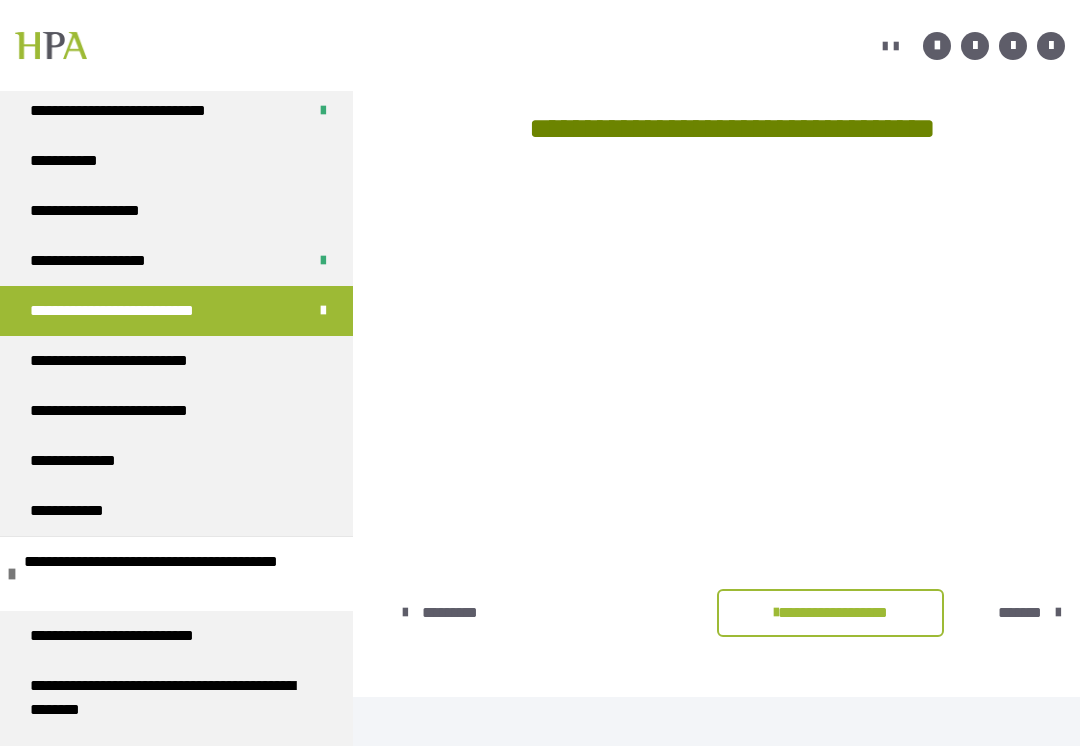 scroll, scrollTop: 3825, scrollLeft: 0, axis: vertical 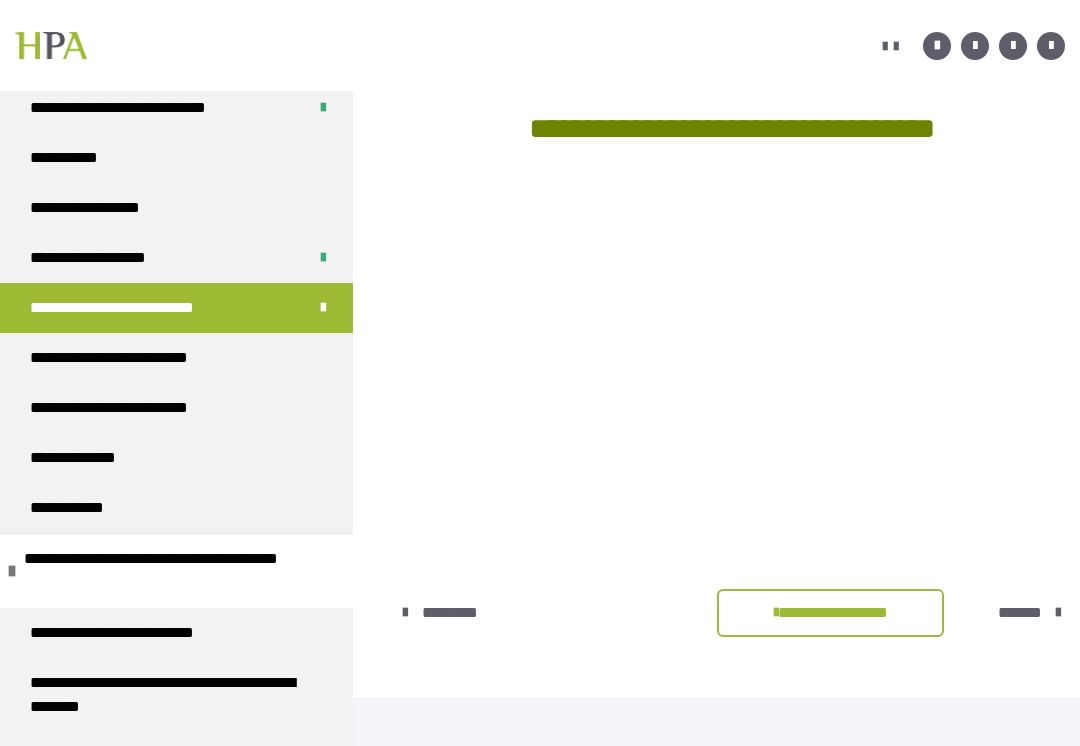 click on "**********" at bounding box center [128, 633] 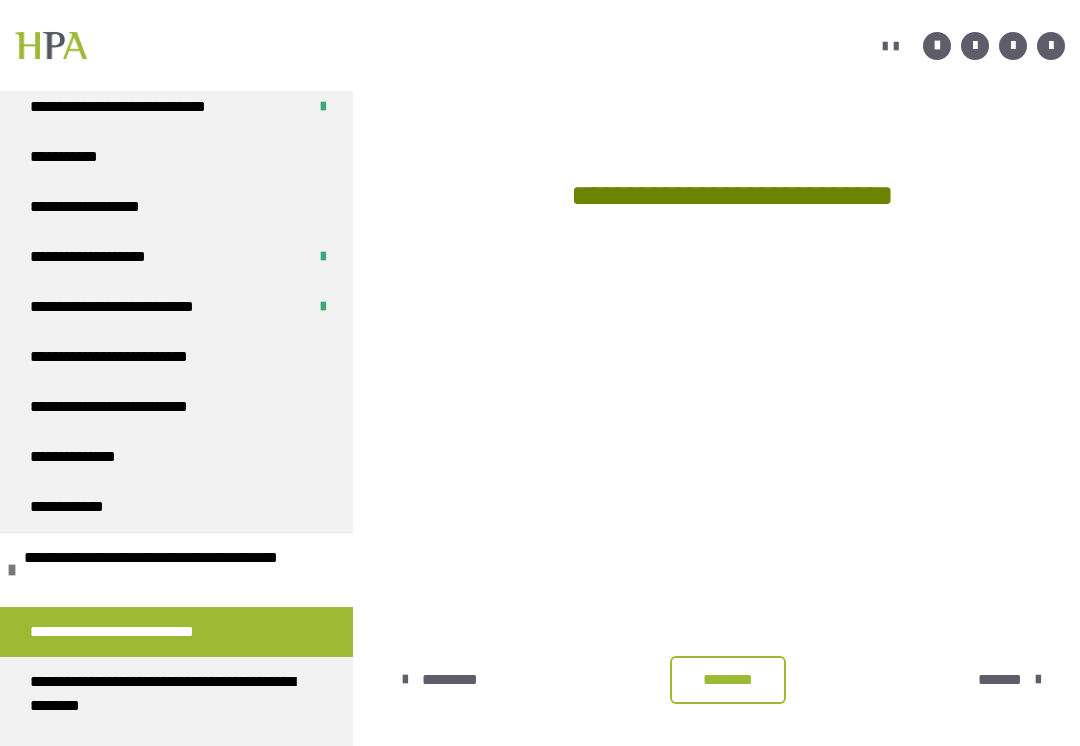 scroll, scrollTop: 1405, scrollLeft: 0, axis: vertical 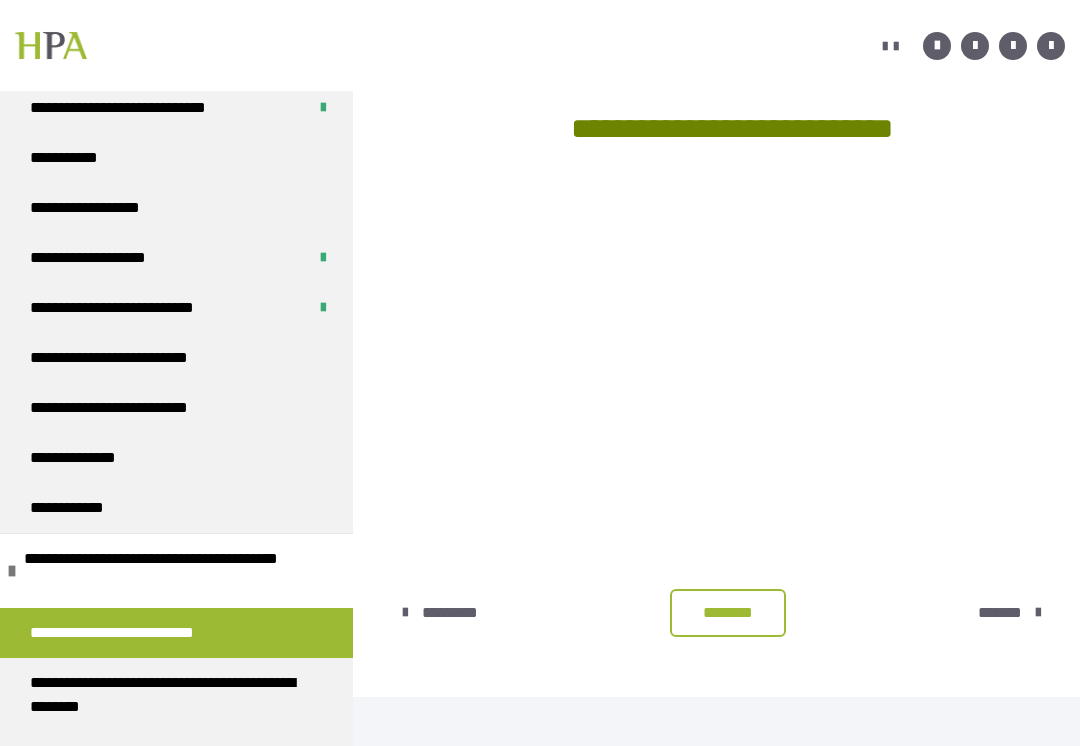 click on "********" at bounding box center (728, 613) 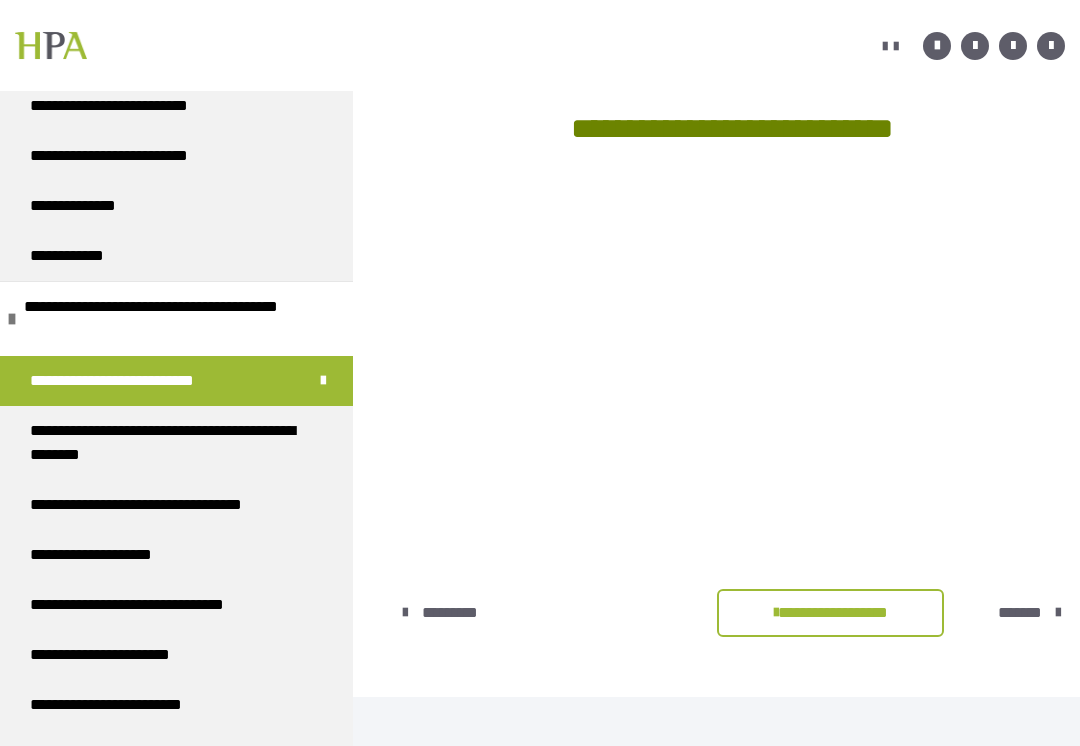scroll, scrollTop: 4085, scrollLeft: 0, axis: vertical 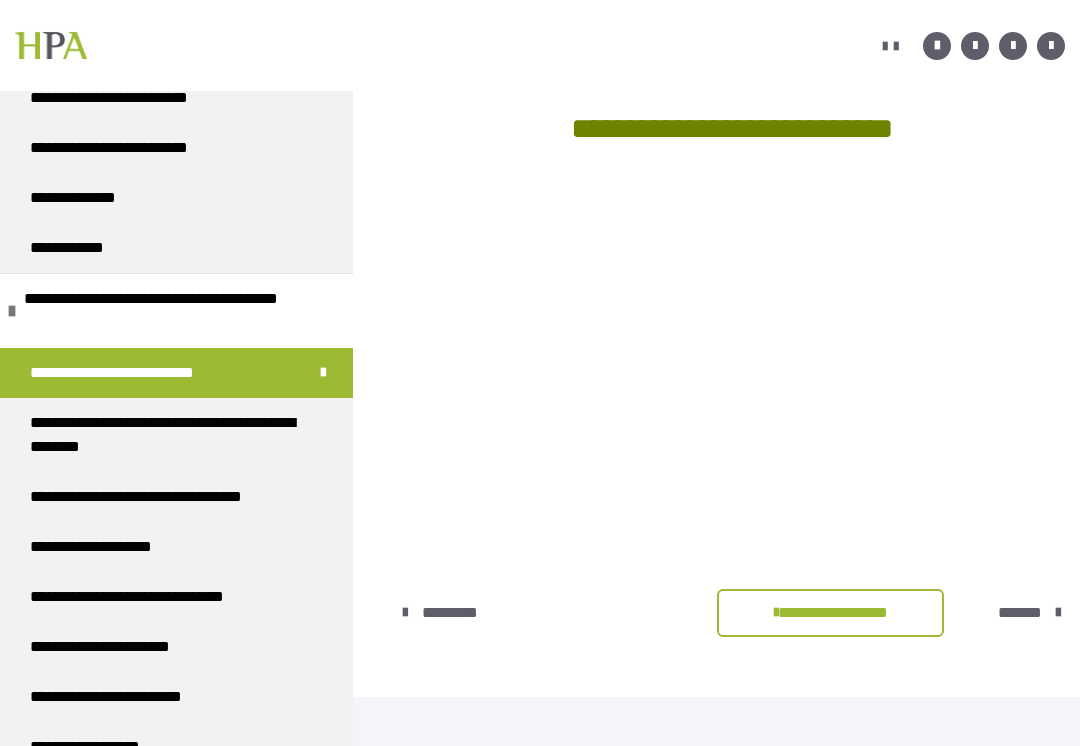 click on "**********" at bounding box center (116, 547) 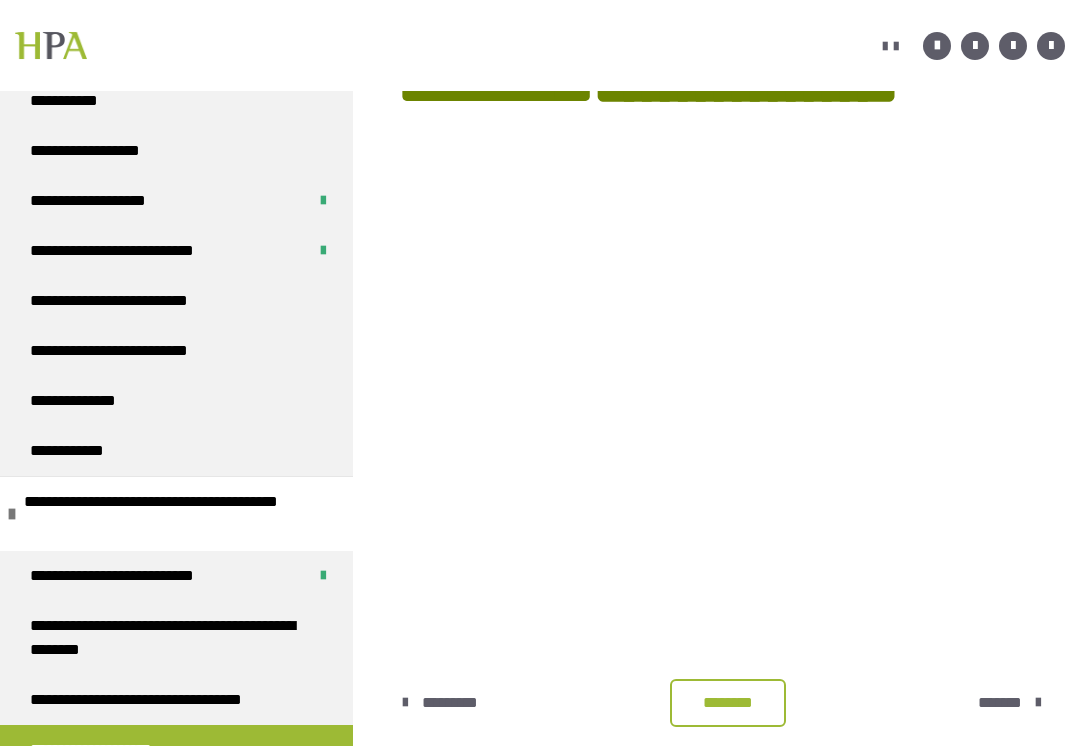 scroll, scrollTop: 3952, scrollLeft: 0, axis: vertical 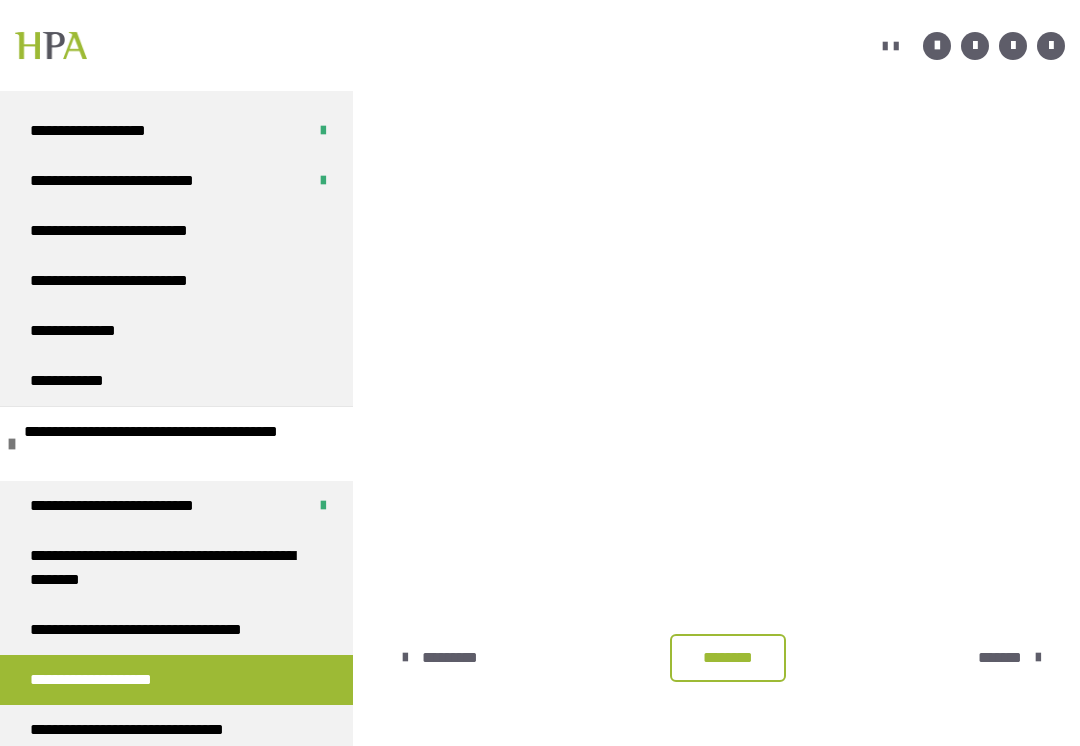 click on "********" at bounding box center (728, 658) 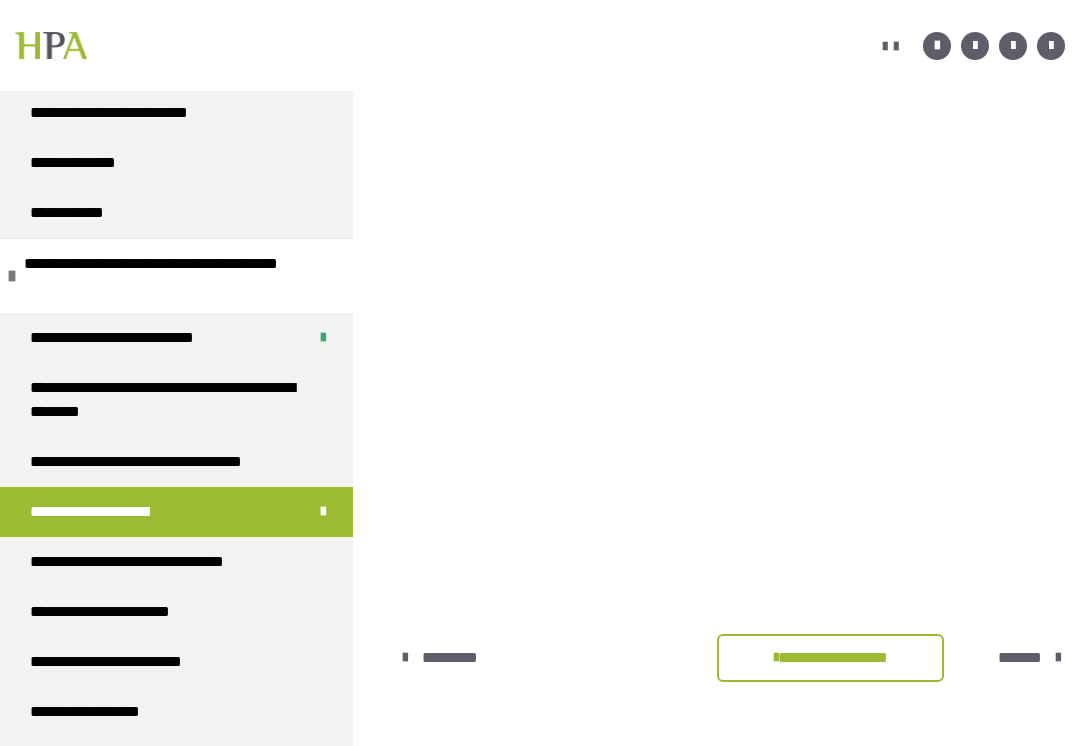 scroll, scrollTop: 4125, scrollLeft: 0, axis: vertical 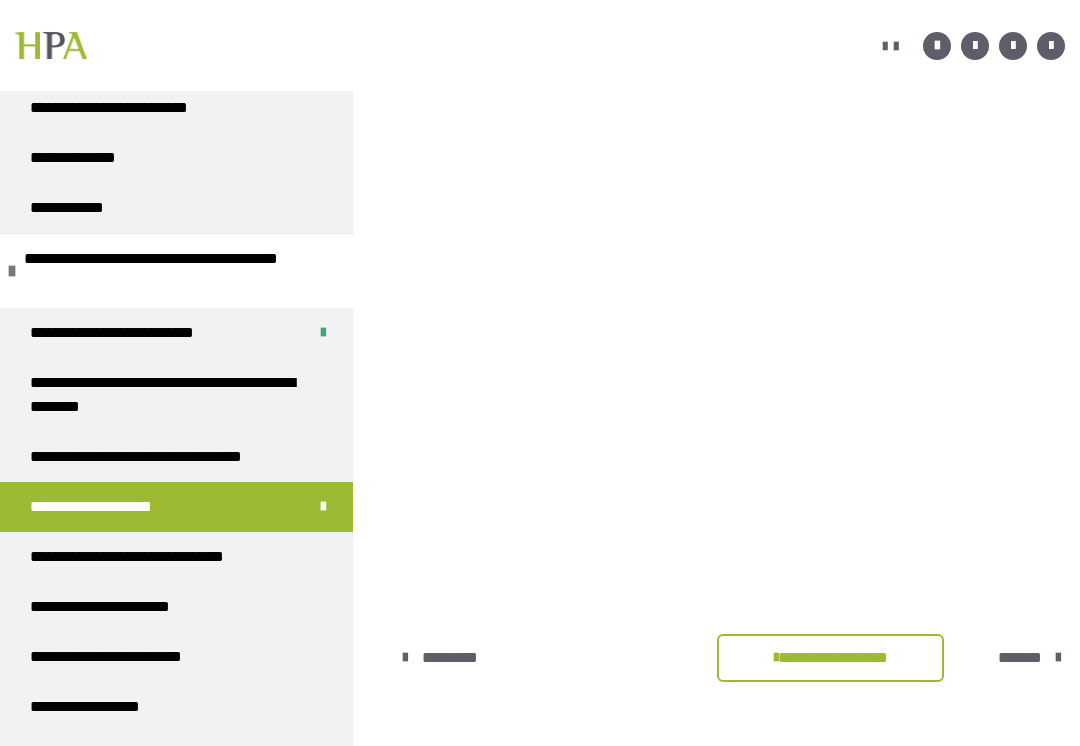 click on "**********" at bounding box center (154, 557) 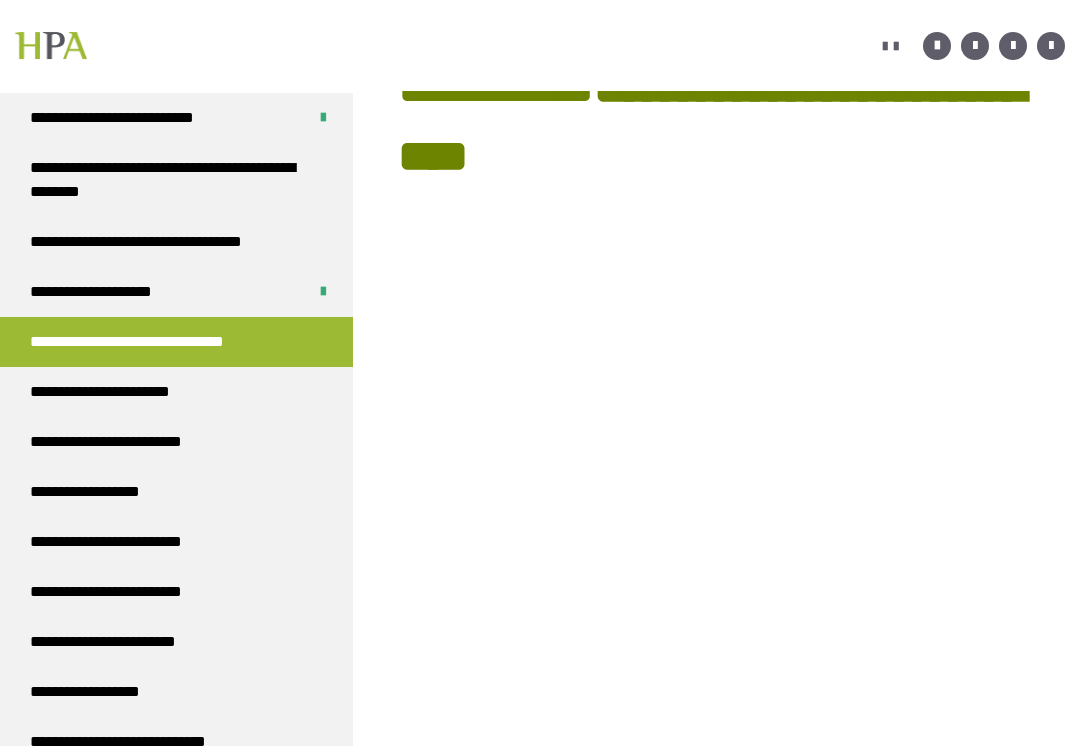 scroll, scrollTop: 4341, scrollLeft: 0, axis: vertical 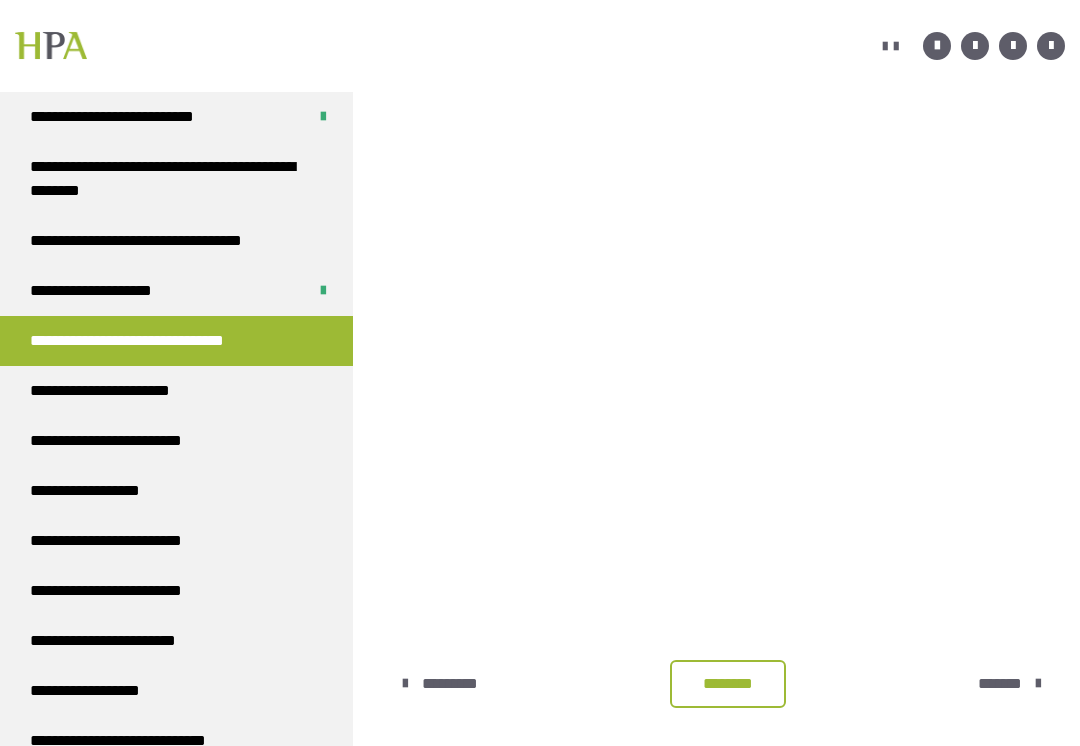 click on "********" at bounding box center (728, 684) 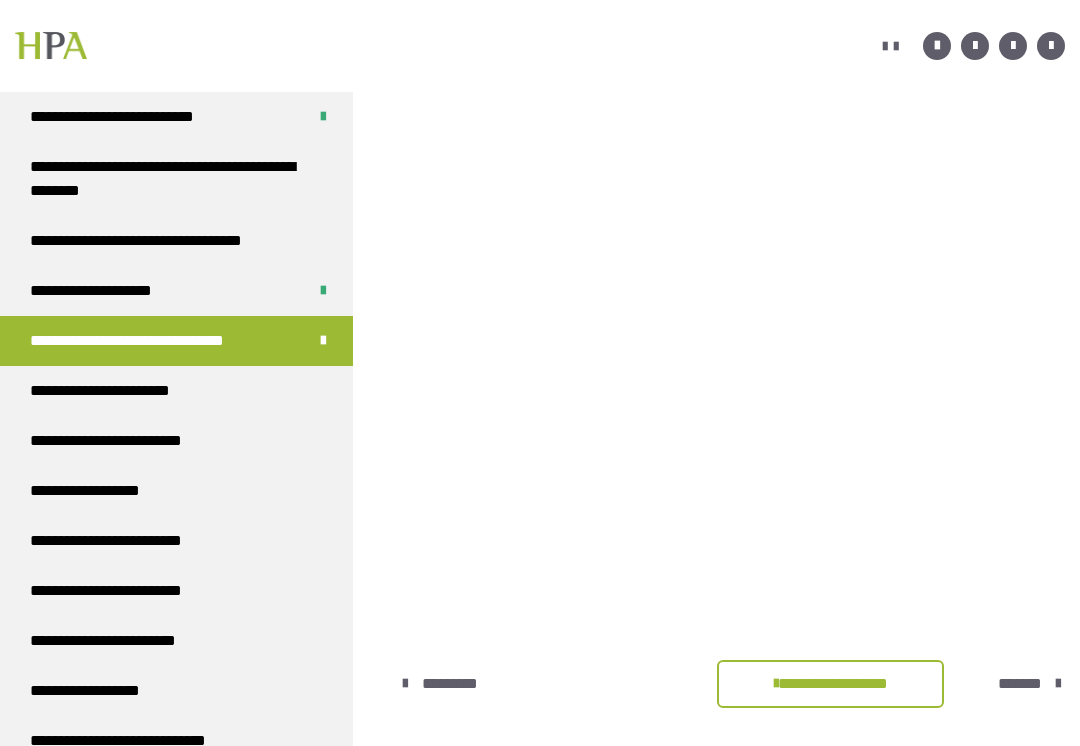 click on "**********" at bounding box center (127, 441) 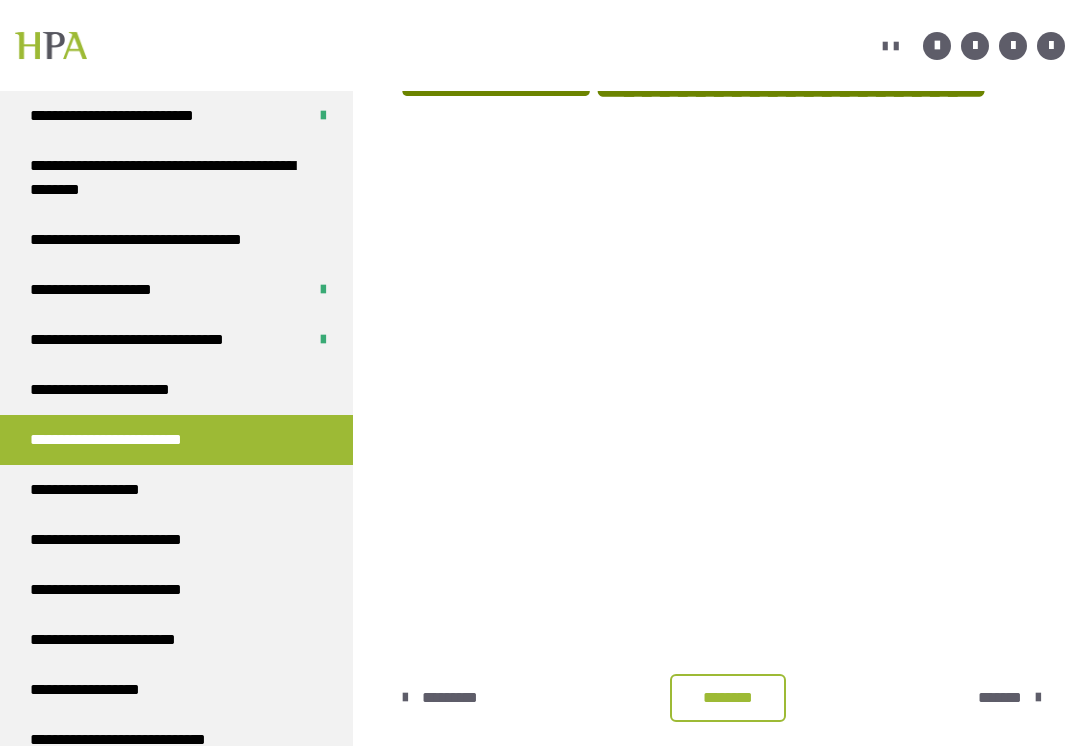 scroll, scrollTop: 367, scrollLeft: 0, axis: vertical 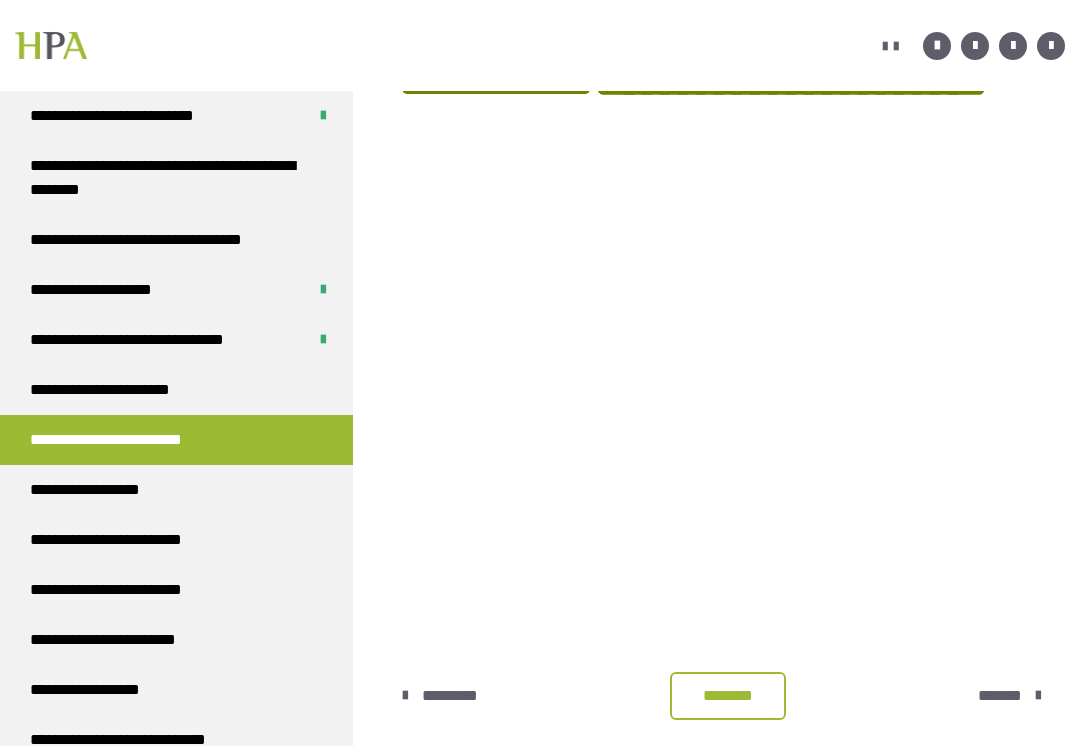 click on "********" at bounding box center (728, 697) 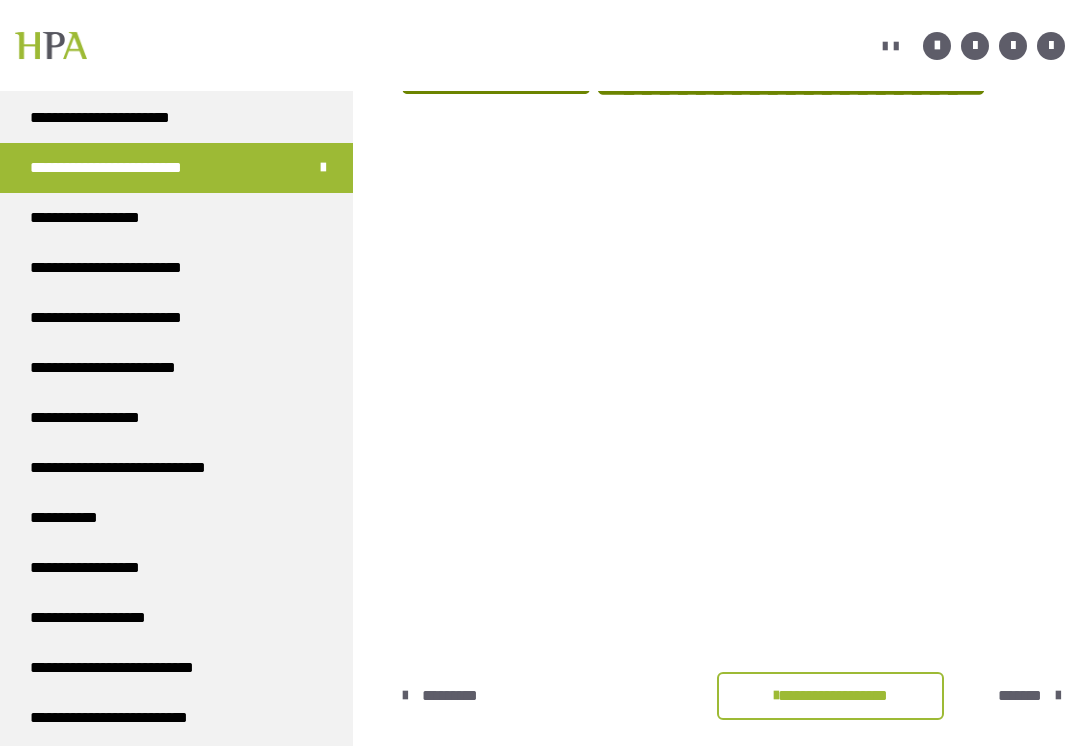 scroll, scrollTop: 4612, scrollLeft: 0, axis: vertical 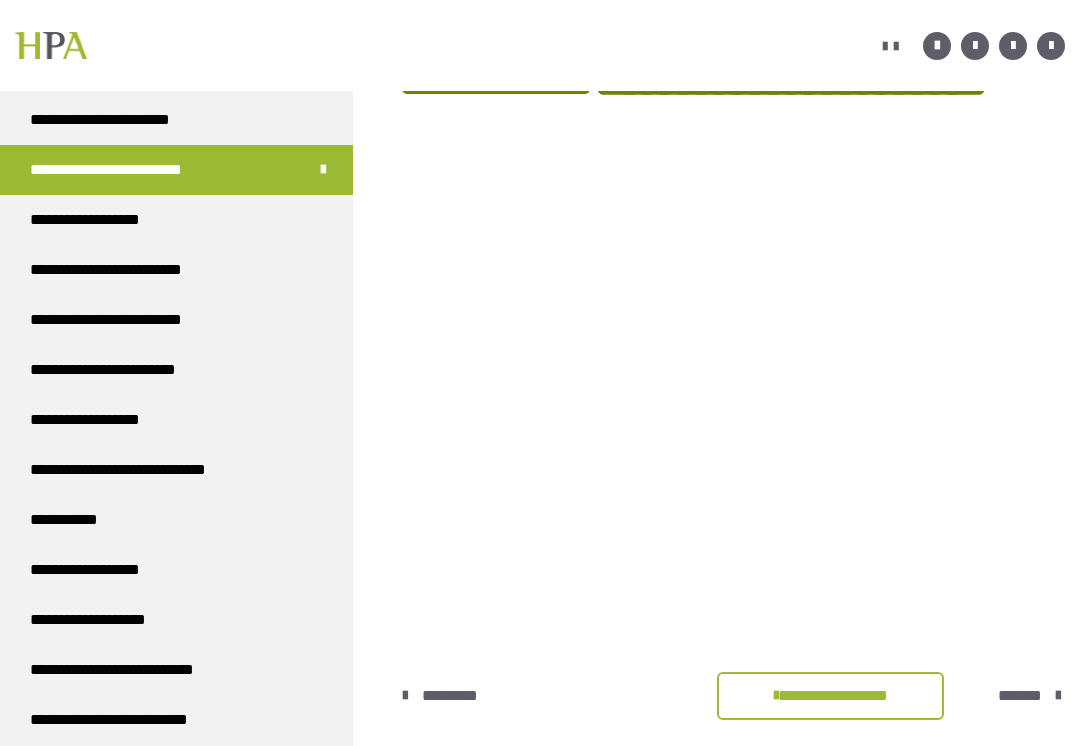 click on "**********" at bounding box center [117, 370] 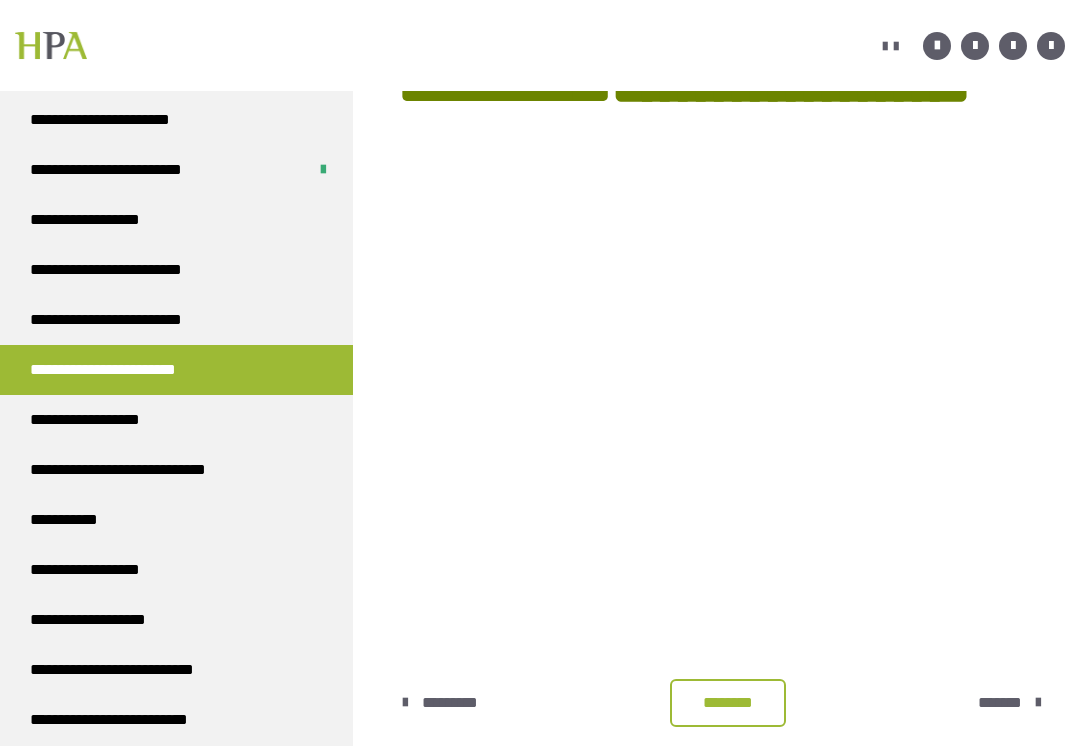 click on "********" at bounding box center (728, 703) 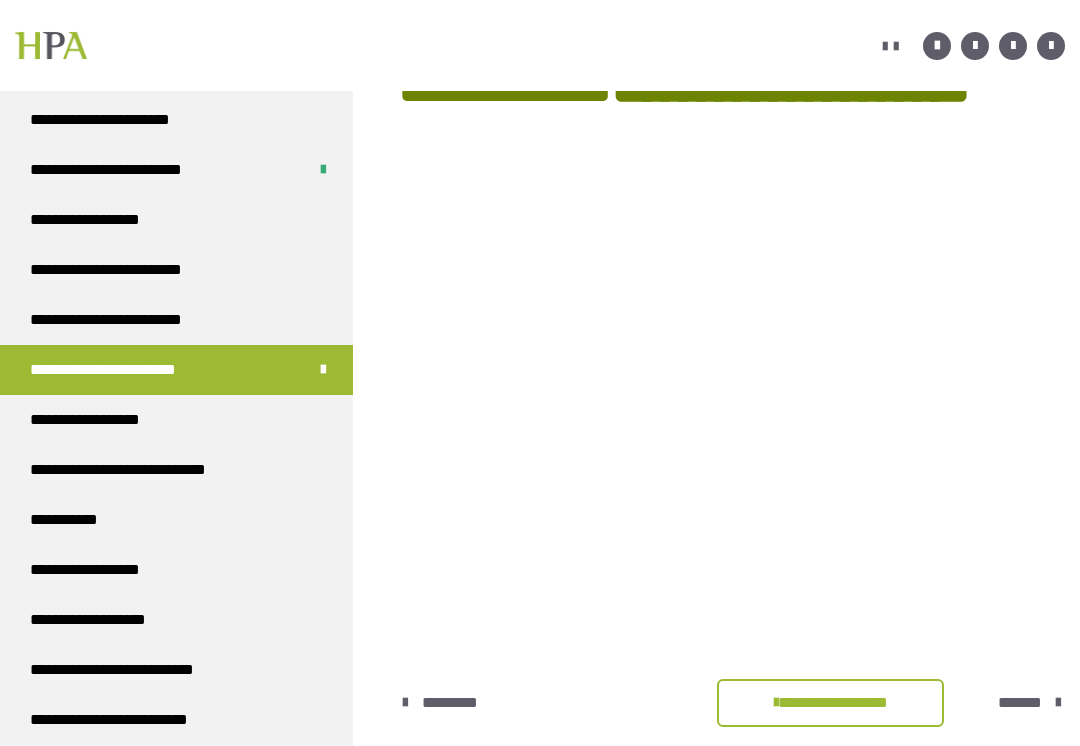 click on "**********" at bounding box center (144, 470) 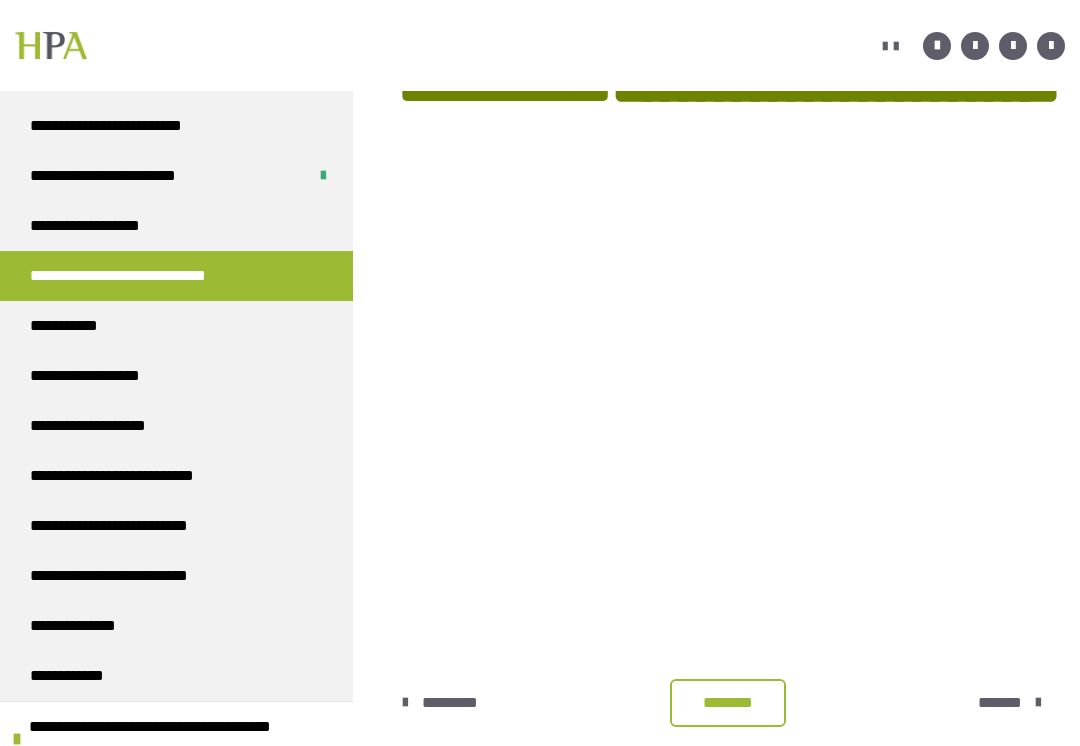 scroll, scrollTop: 4806, scrollLeft: 0, axis: vertical 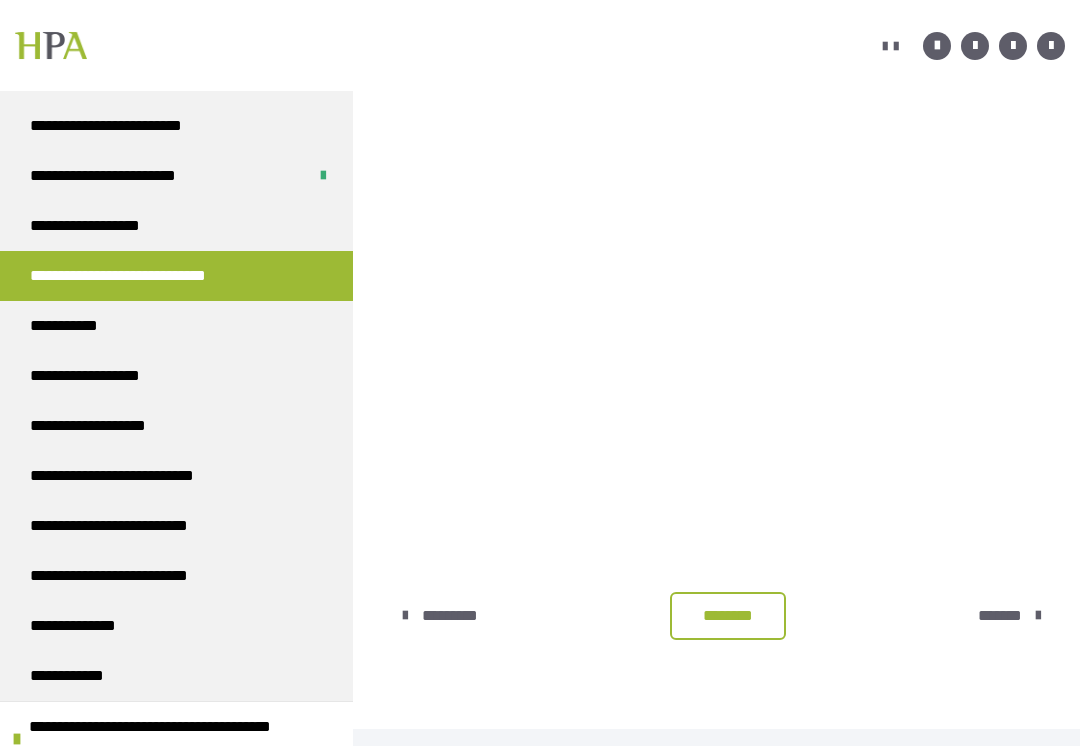 click on "********" at bounding box center [728, 616] 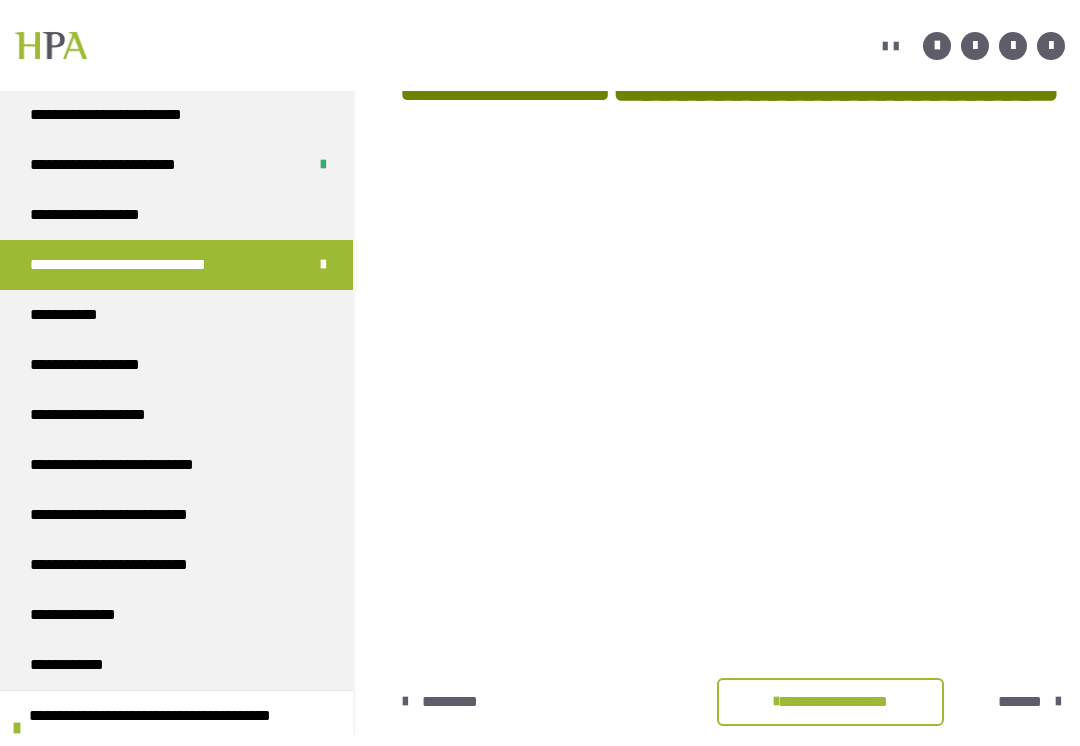 scroll, scrollTop: 293, scrollLeft: 0, axis: vertical 